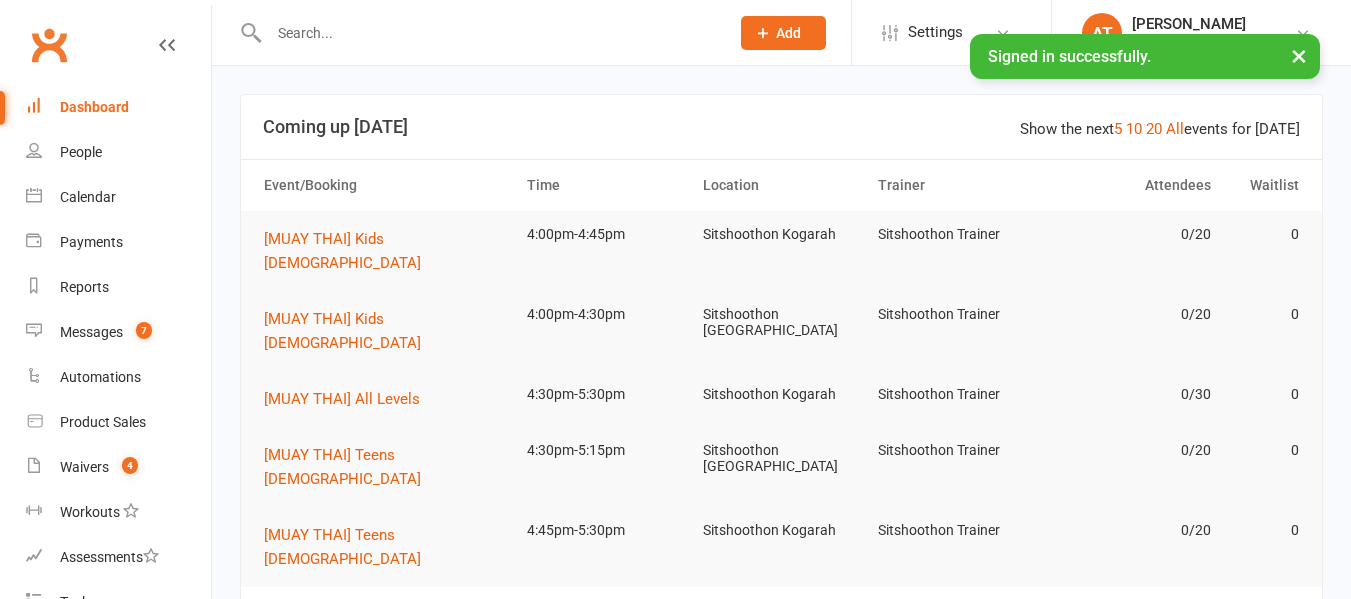 scroll, scrollTop: 0, scrollLeft: 0, axis: both 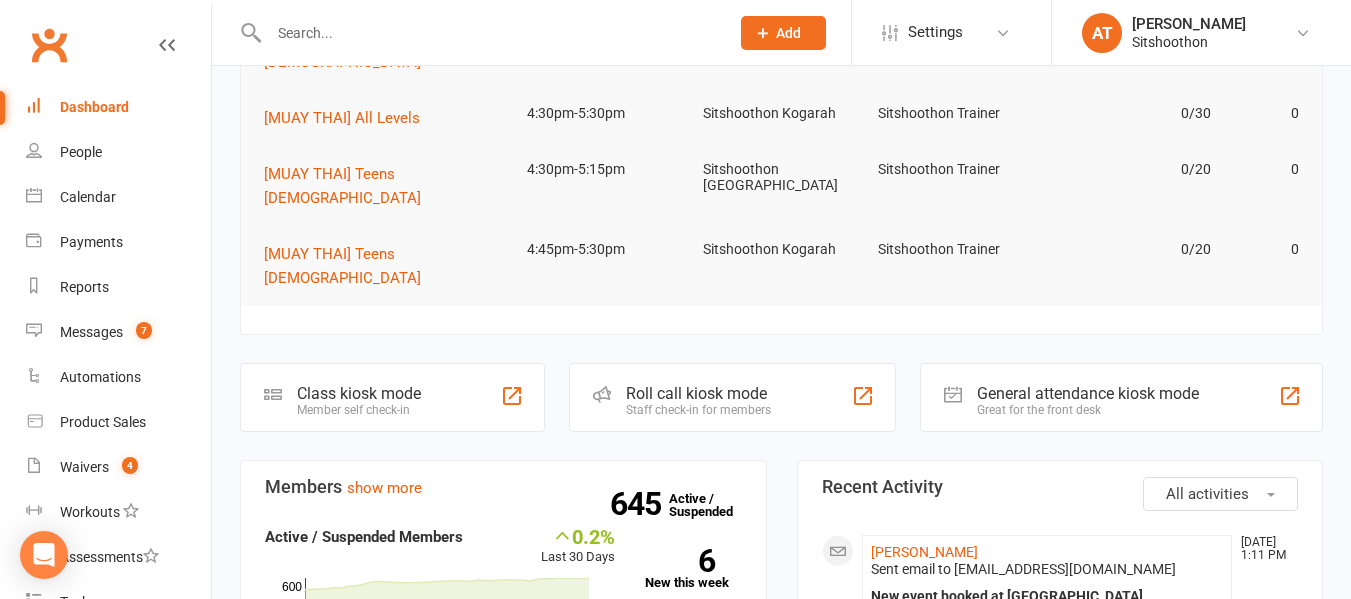 click at bounding box center (489, 33) 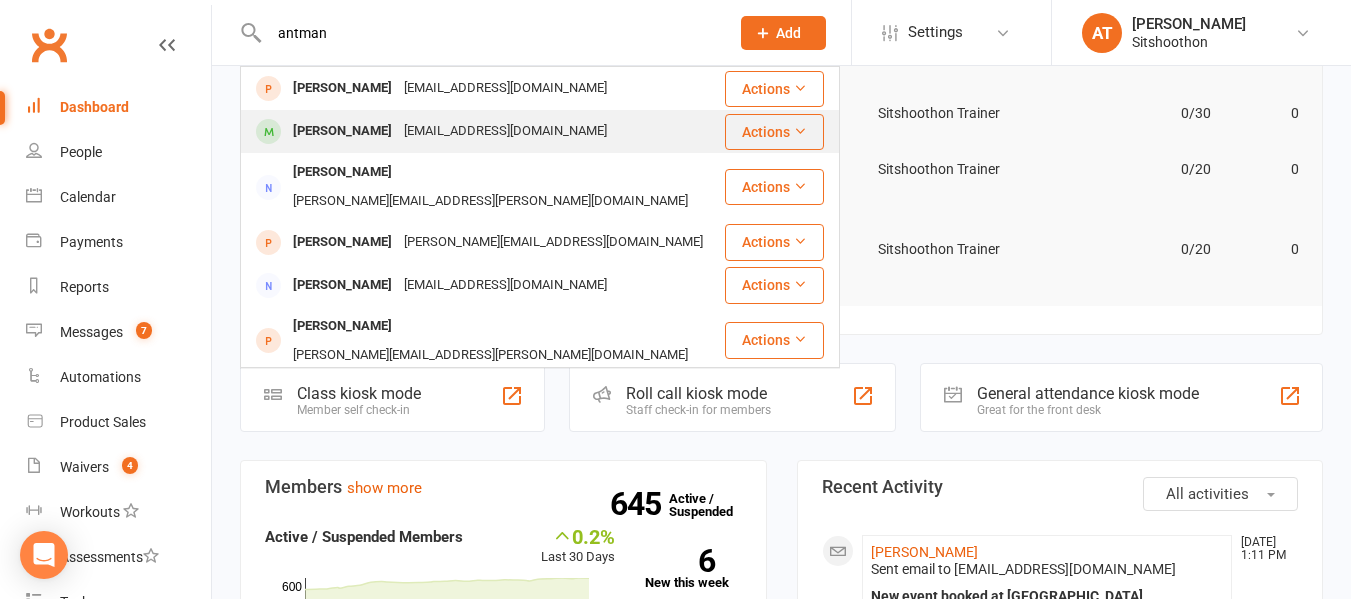 type on "antman" 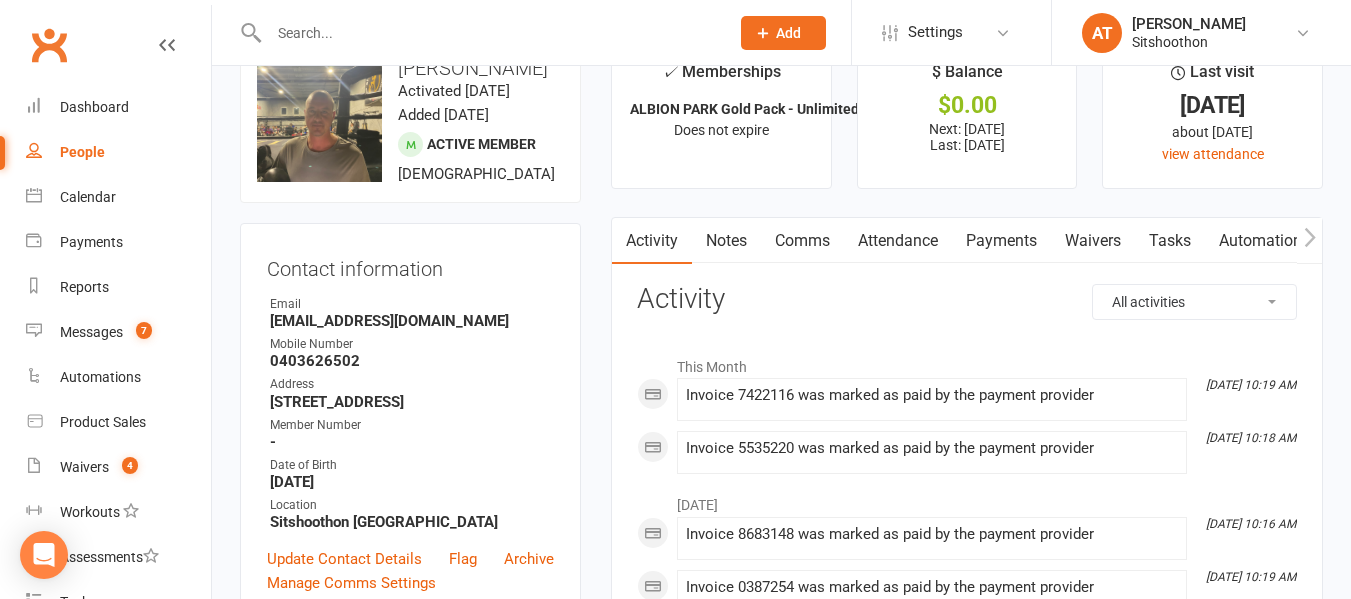 scroll, scrollTop: 27, scrollLeft: 0, axis: vertical 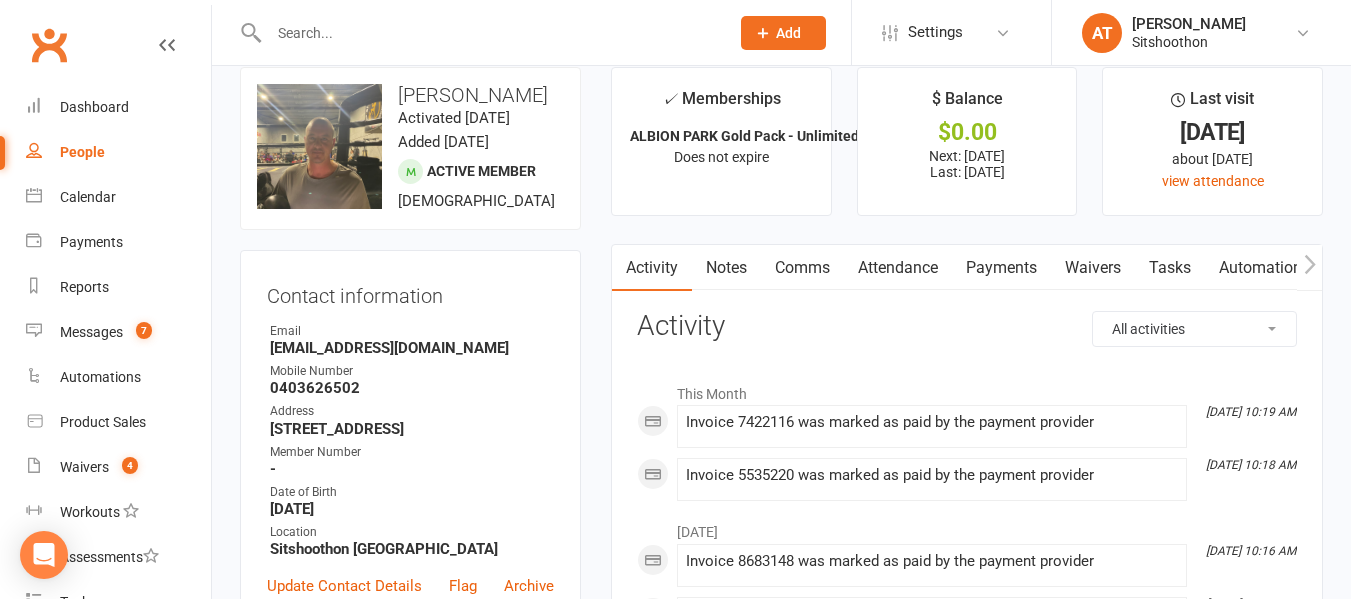 click at bounding box center (489, 33) 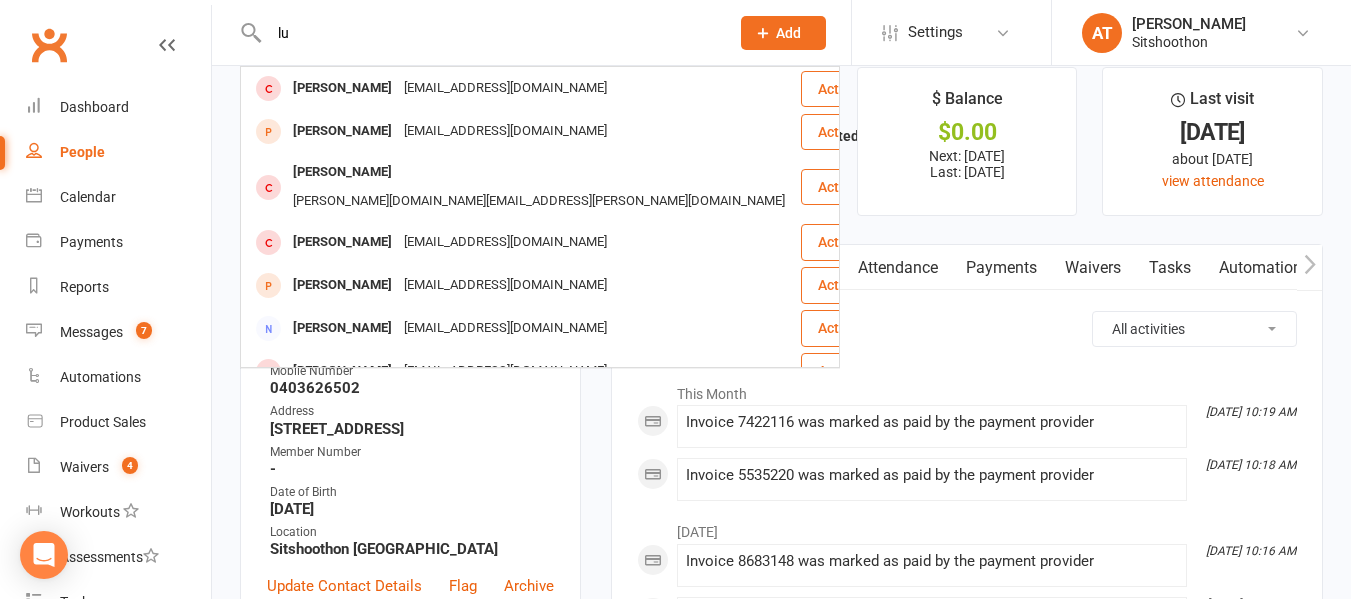 type on "l" 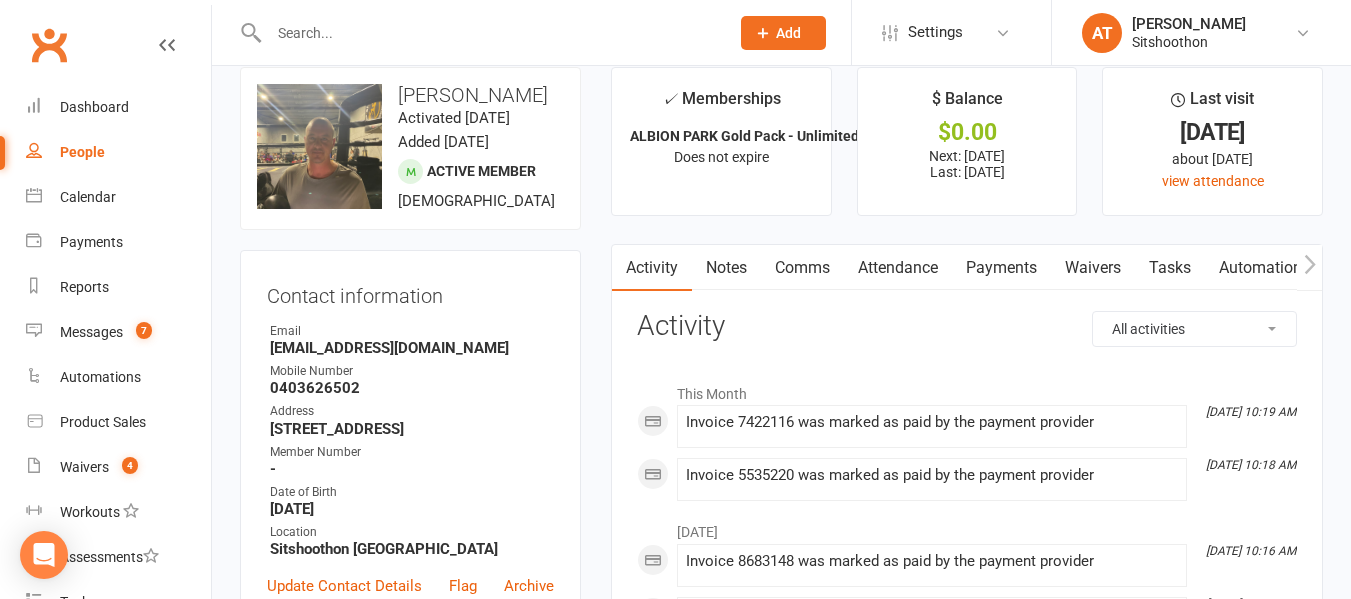 click at bounding box center [489, 33] 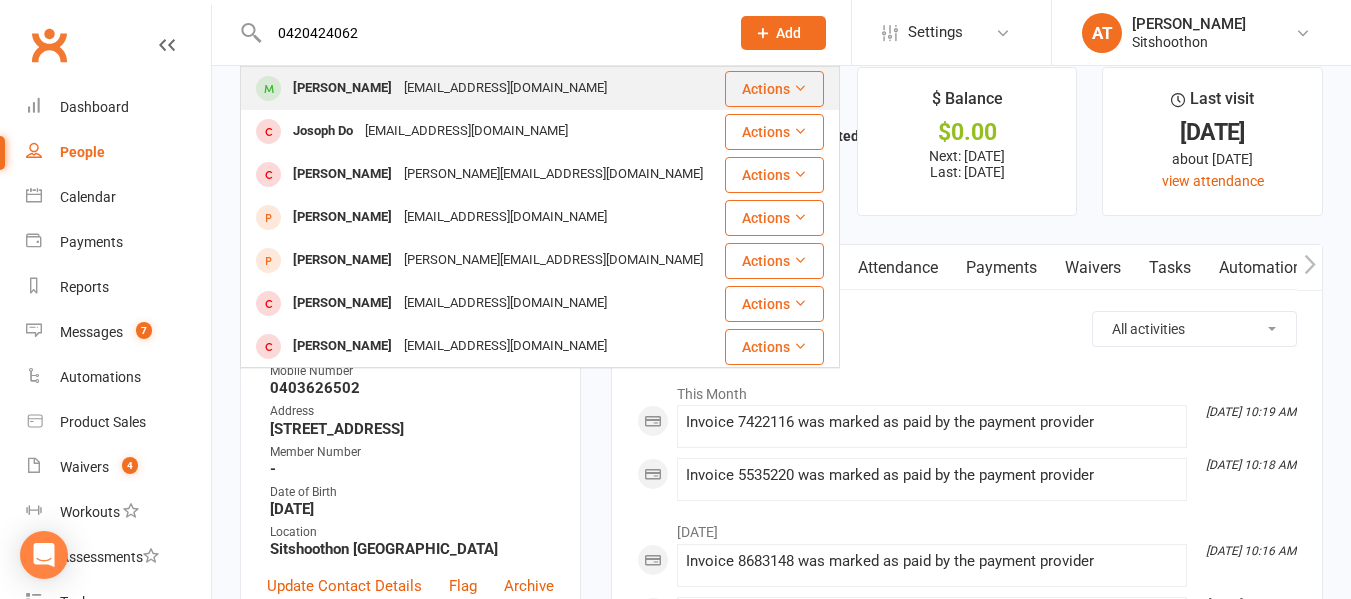 type on "0420424062" 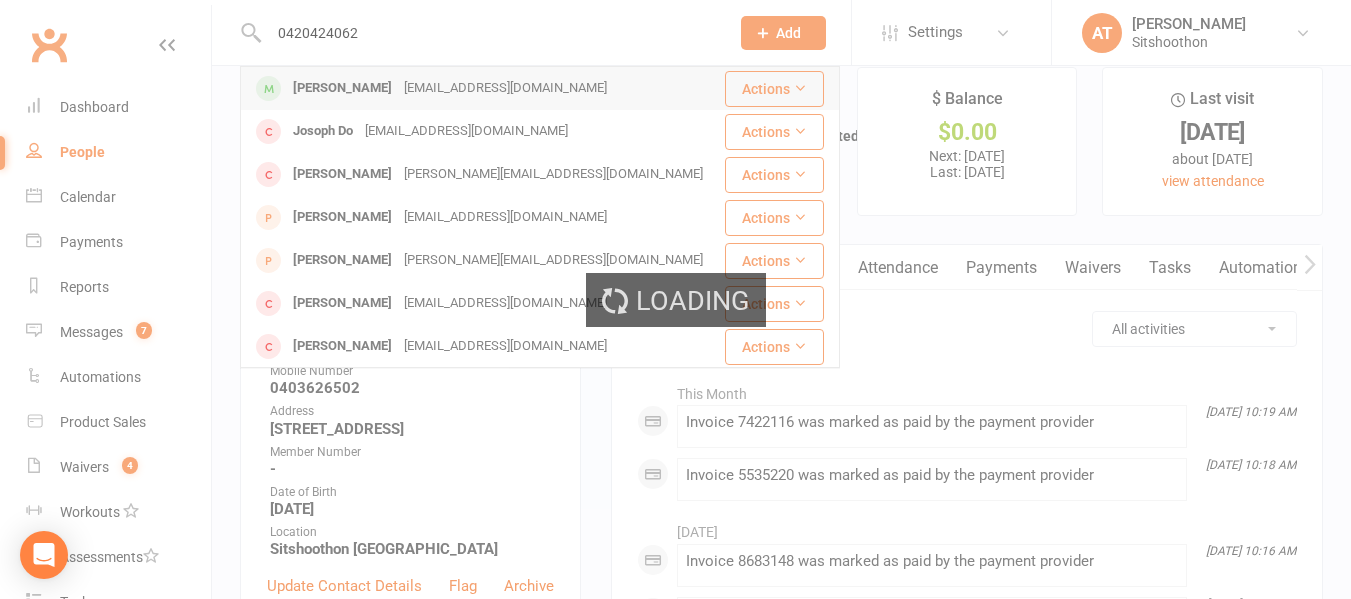 type 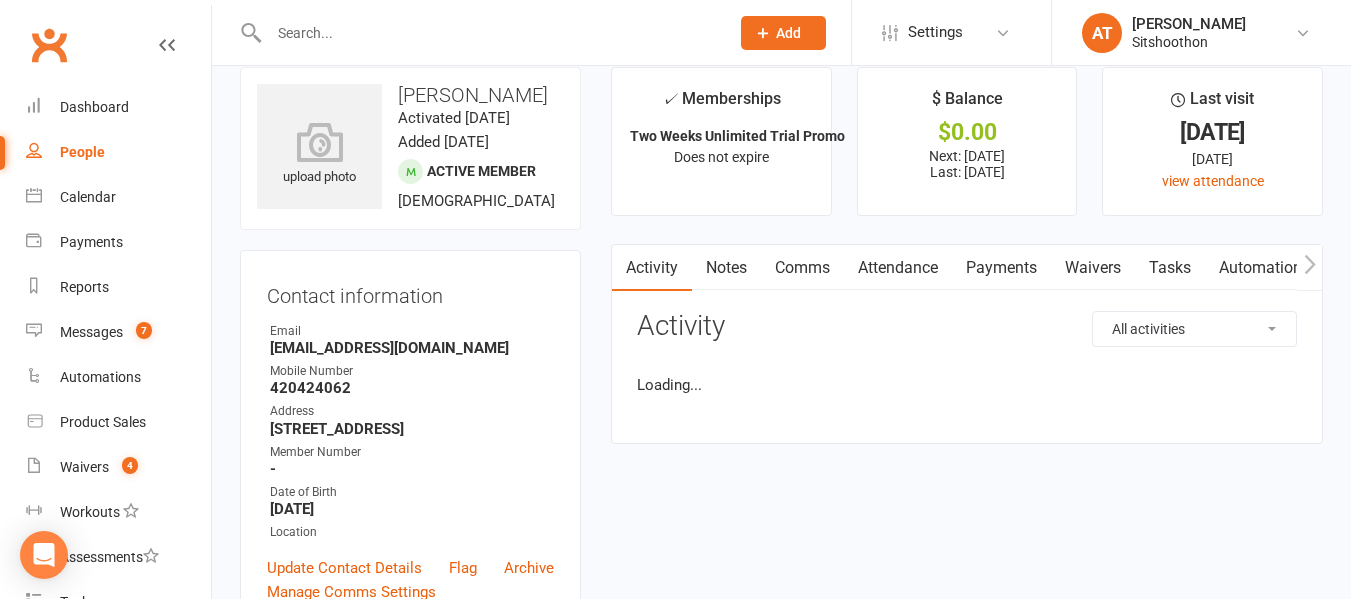scroll, scrollTop: 0, scrollLeft: 0, axis: both 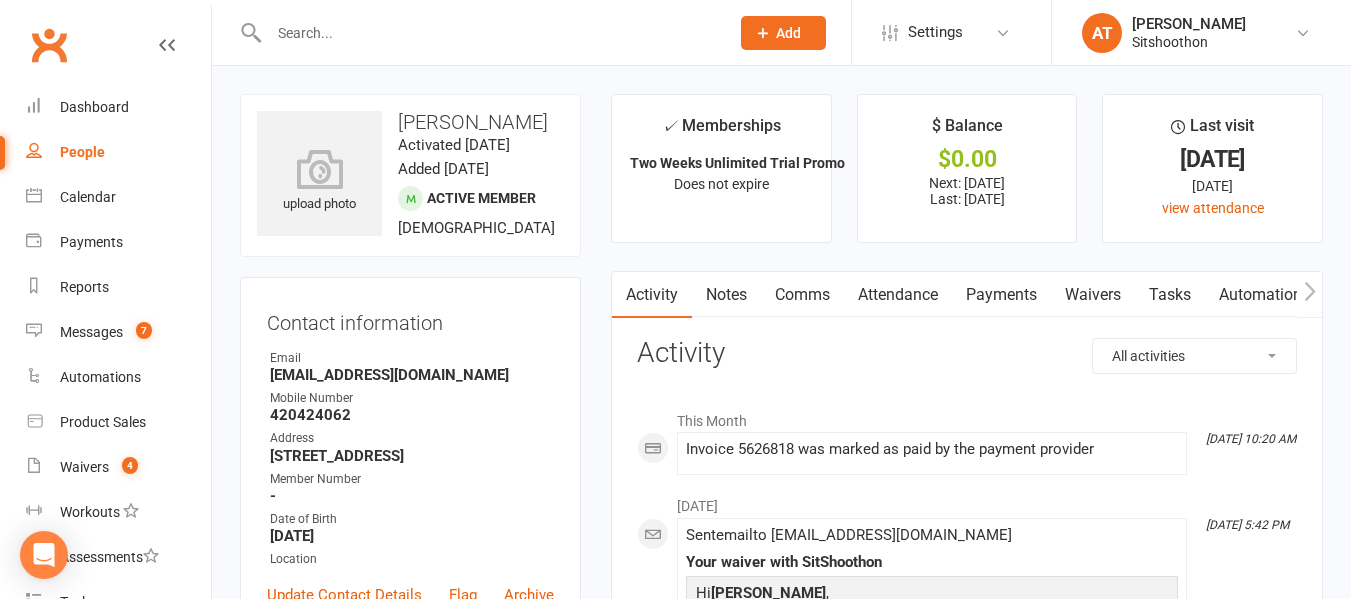click on "Payments" at bounding box center [1001, 295] 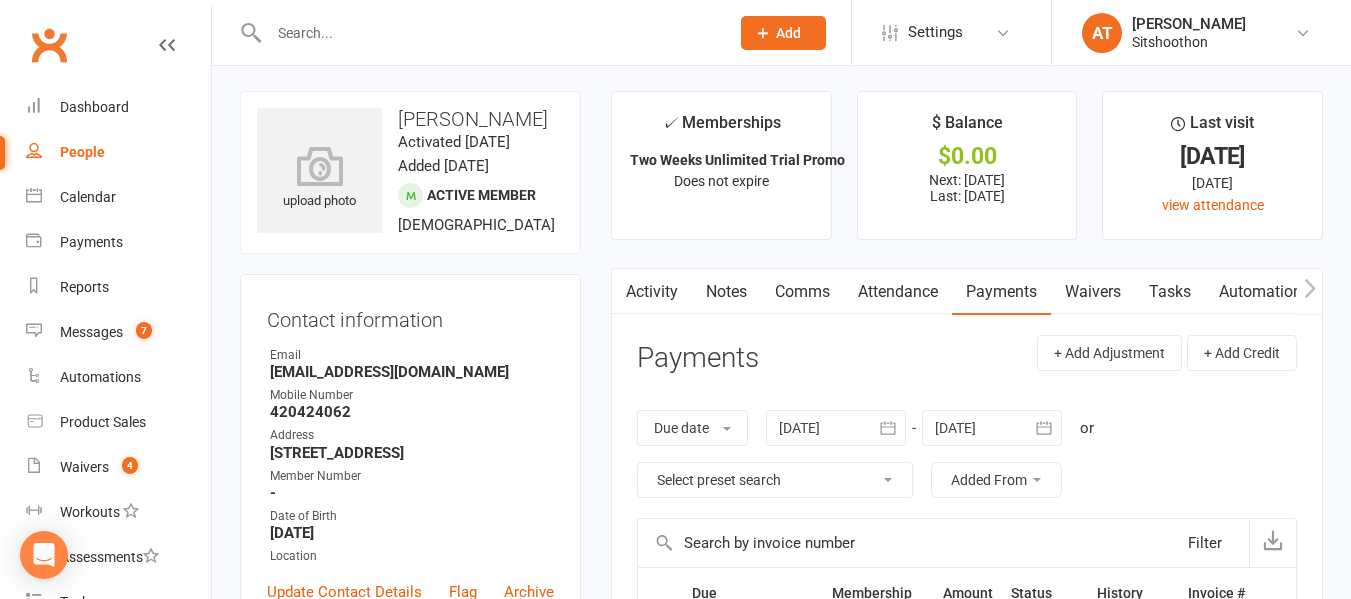 scroll, scrollTop: 2, scrollLeft: 0, axis: vertical 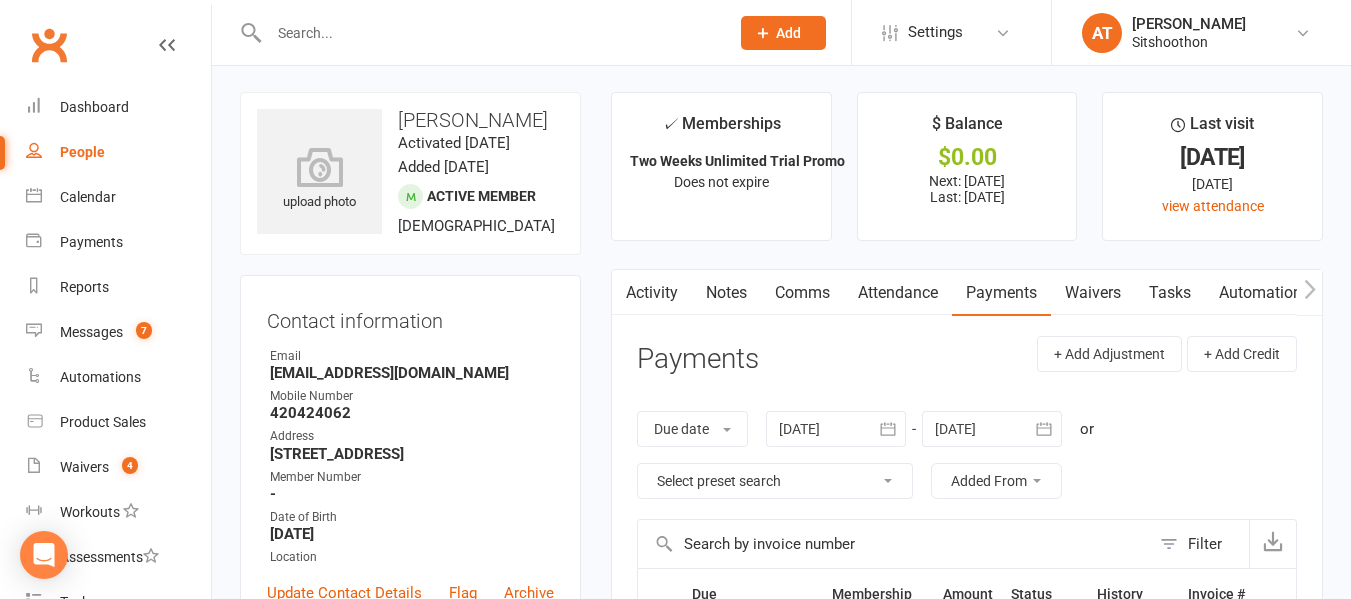 click on "Activity" at bounding box center (652, 293) 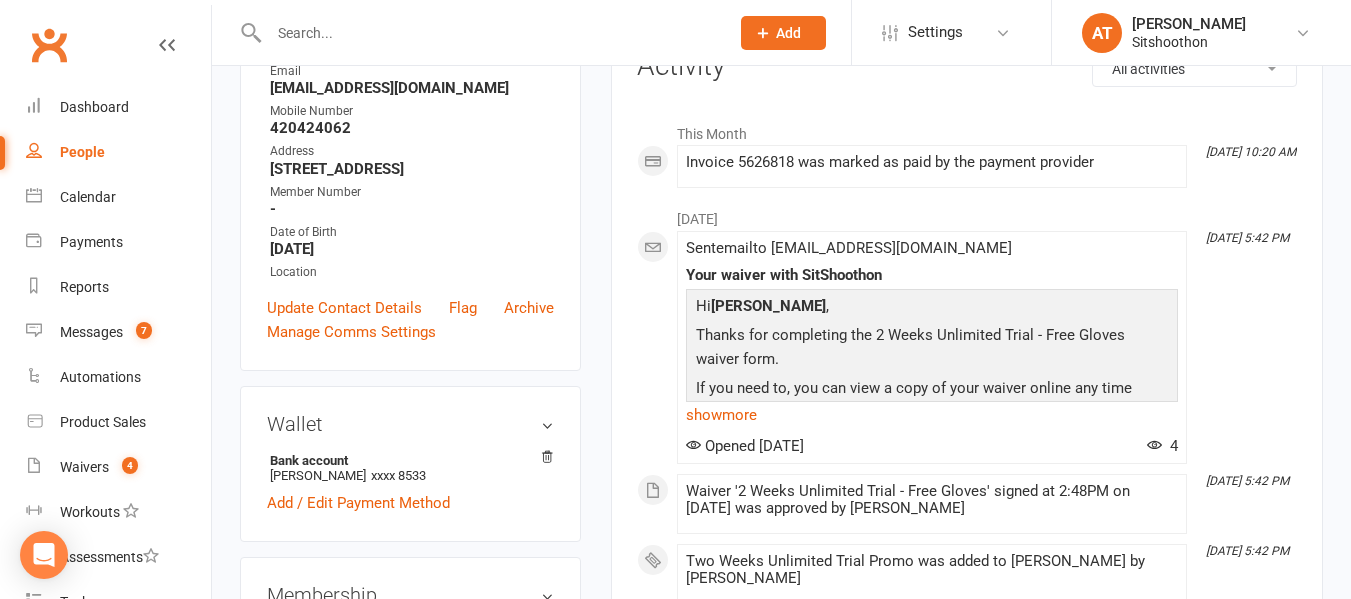 scroll, scrollTop: 163, scrollLeft: 0, axis: vertical 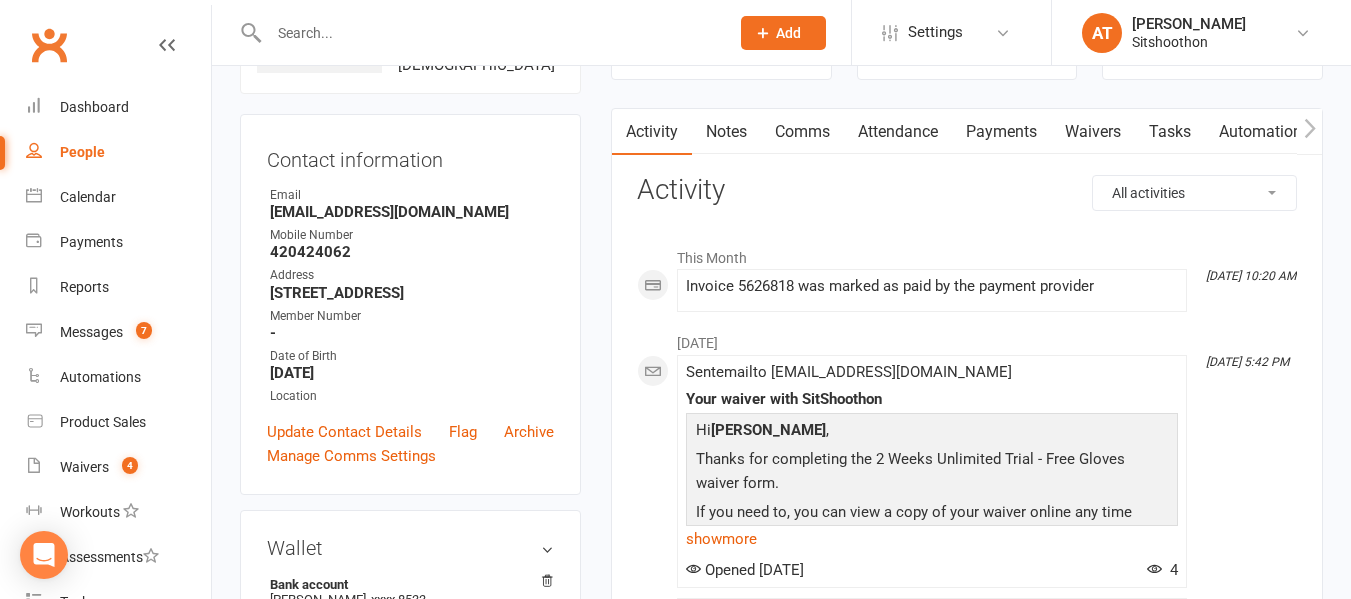 click on "Payments" at bounding box center [1001, 132] 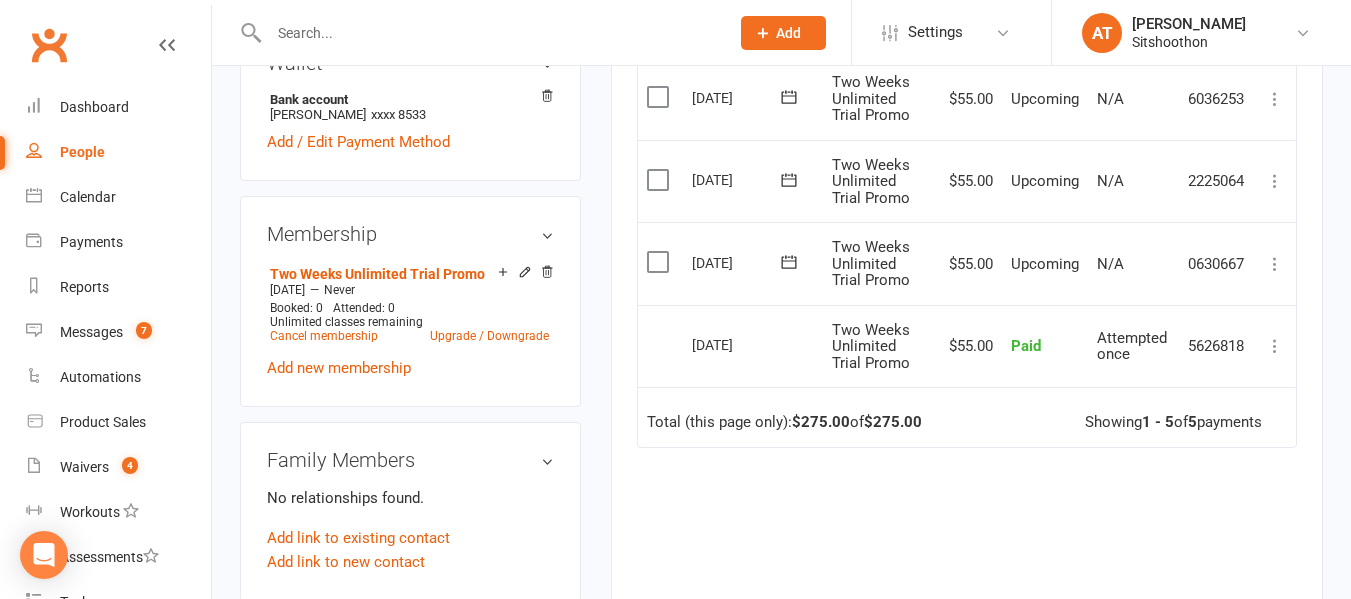 scroll, scrollTop: 647, scrollLeft: 0, axis: vertical 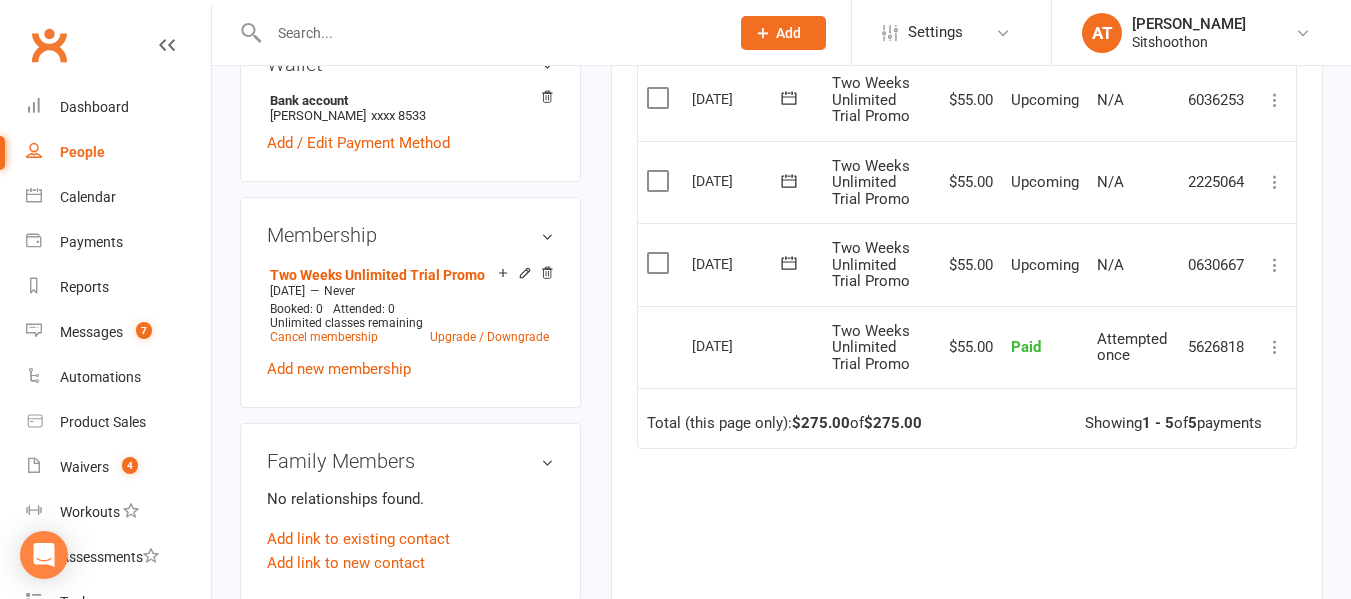 click on "Two Weeks Unlimited Trial Promo" at bounding box center (878, 264) 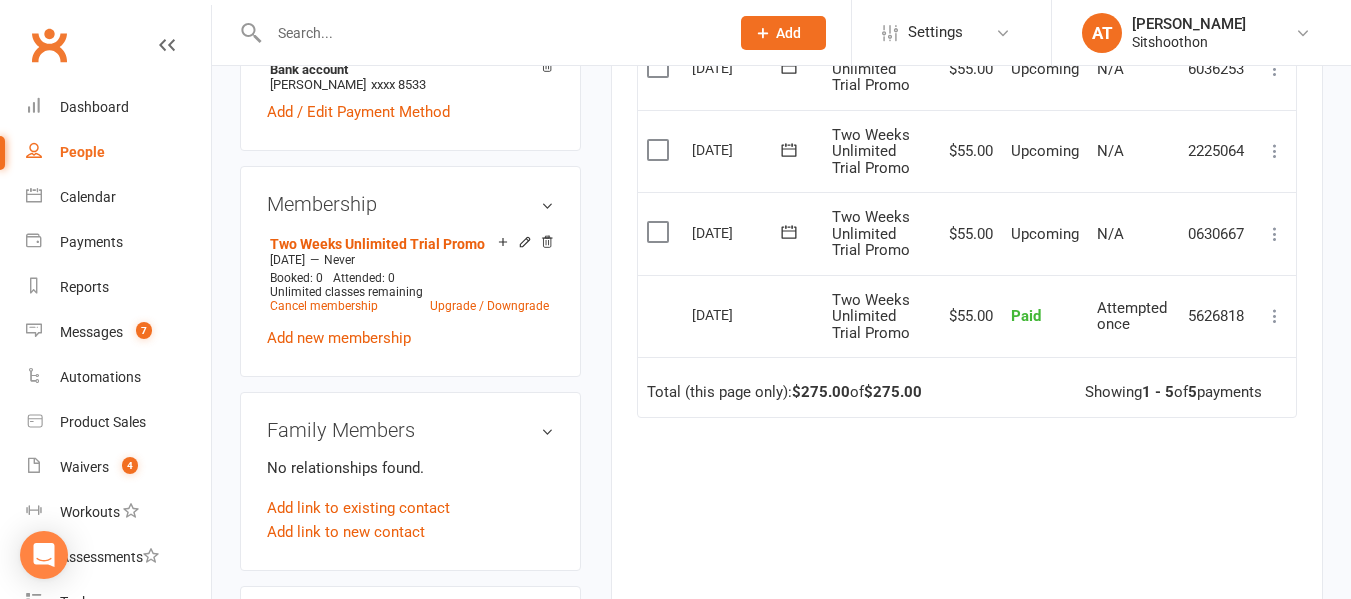 scroll, scrollTop: 682, scrollLeft: 0, axis: vertical 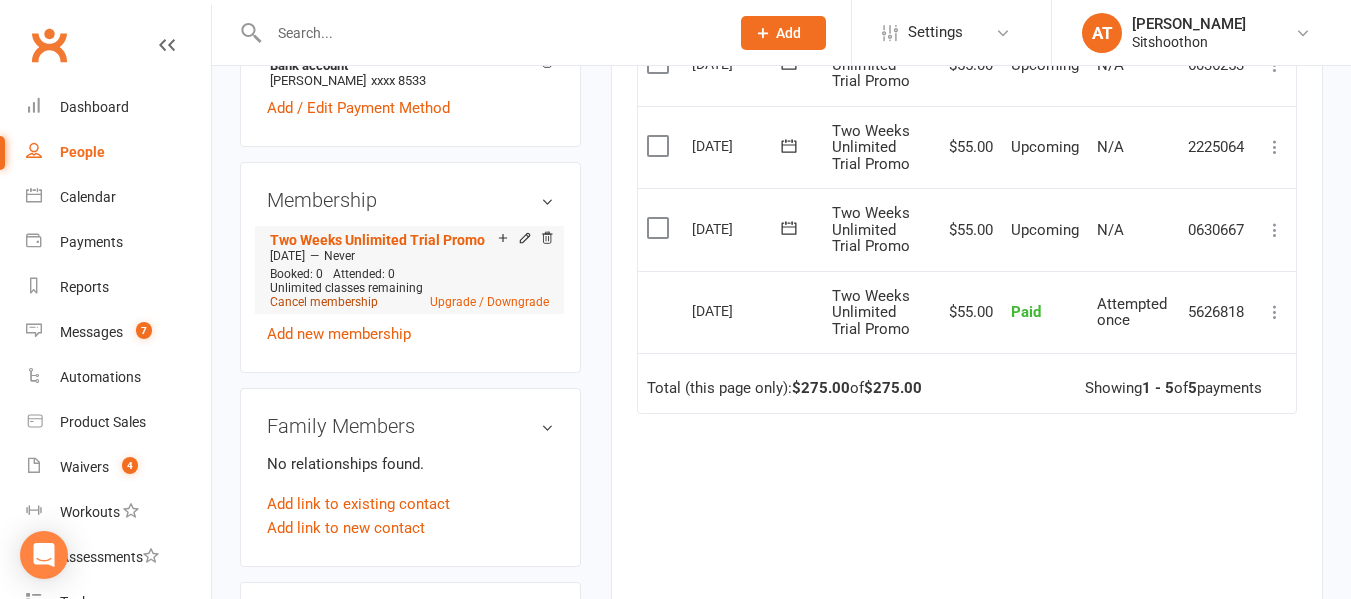 click on "Cancel membership" at bounding box center (324, 302) 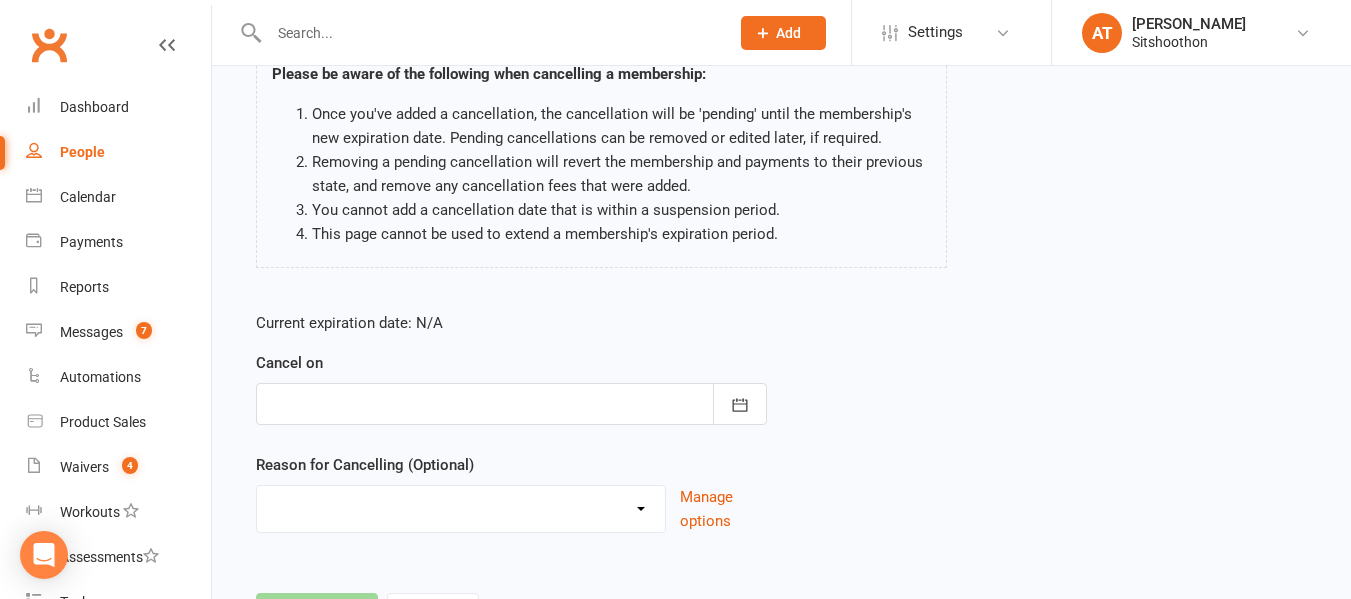 scroll, scrollTop: 169, scrollLeft: 0, axis: vertical 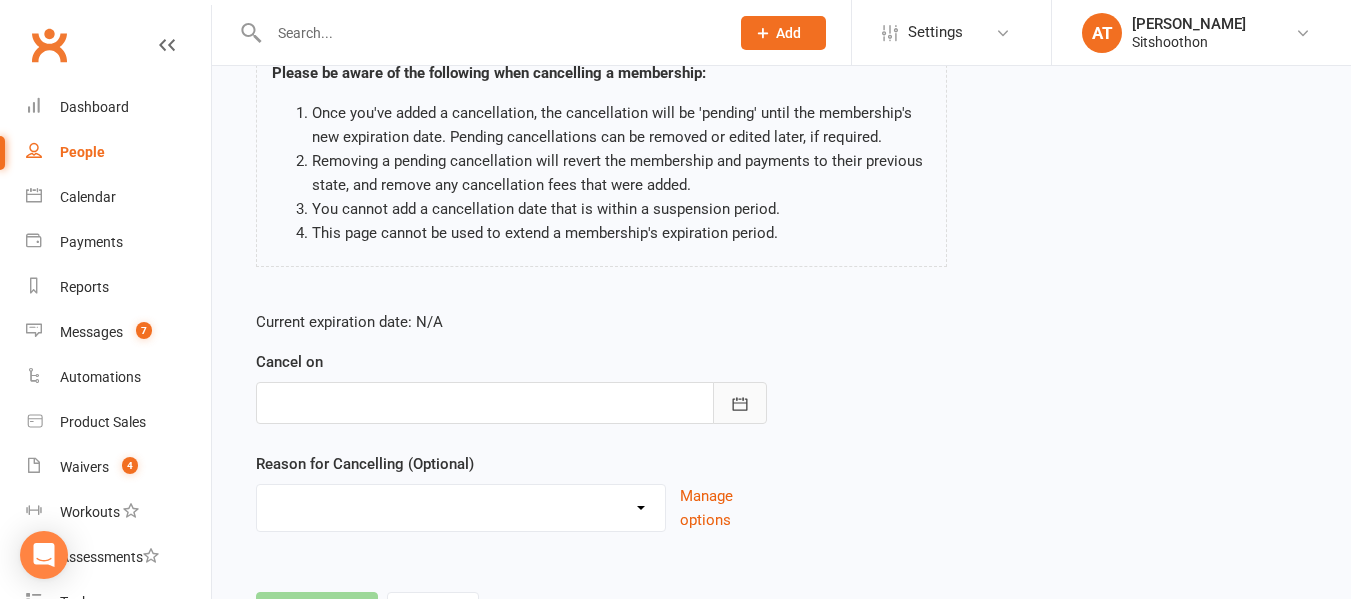 click at bounding box center [740, 403] 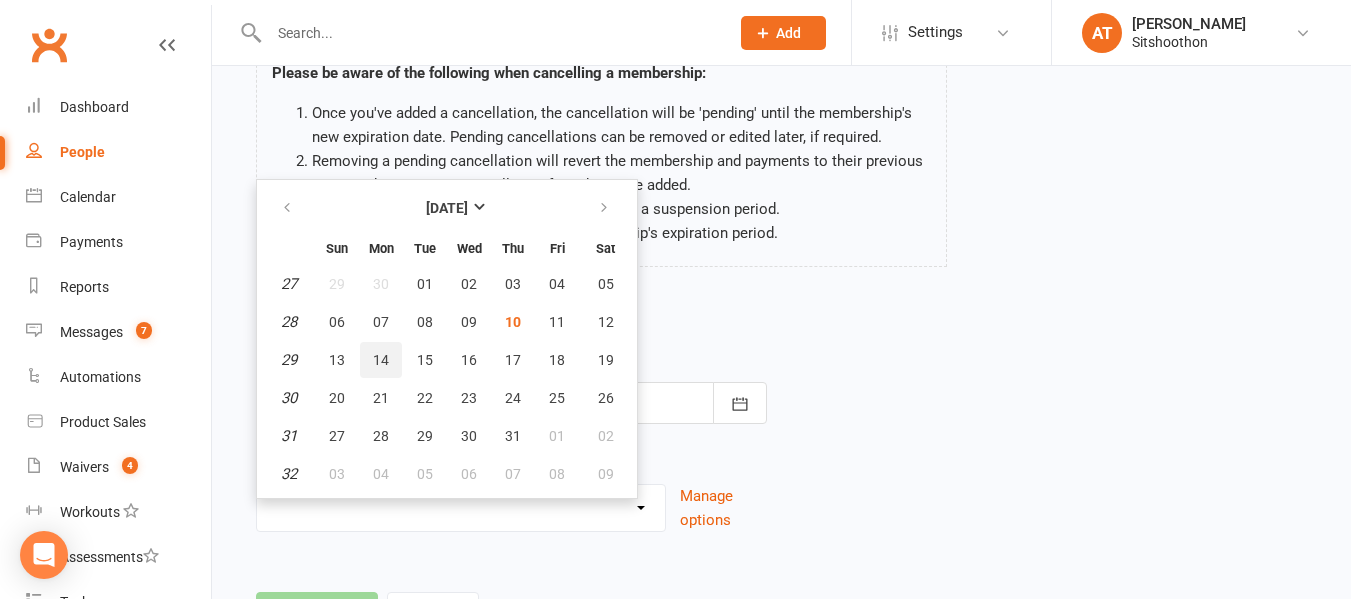 click on "14" at bounding box center [381, 360] 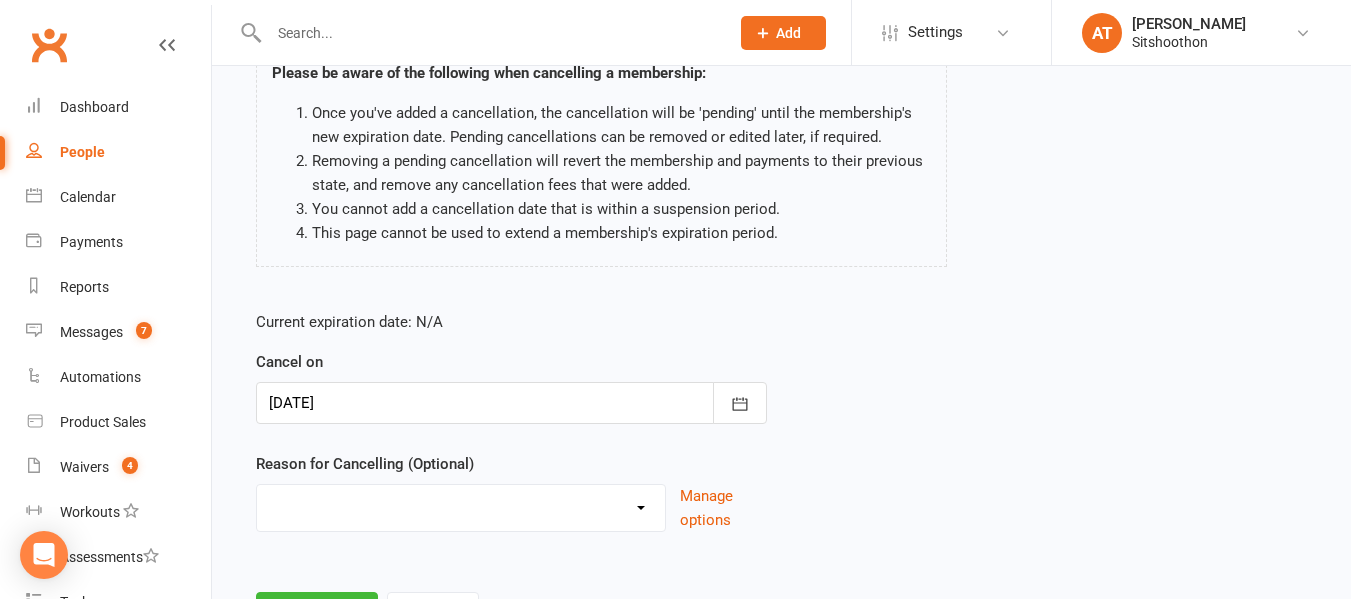 click on "Downgrade Financial Reasons Holiday Injury Upgrade Other reason" at bounding box center (461, 505) 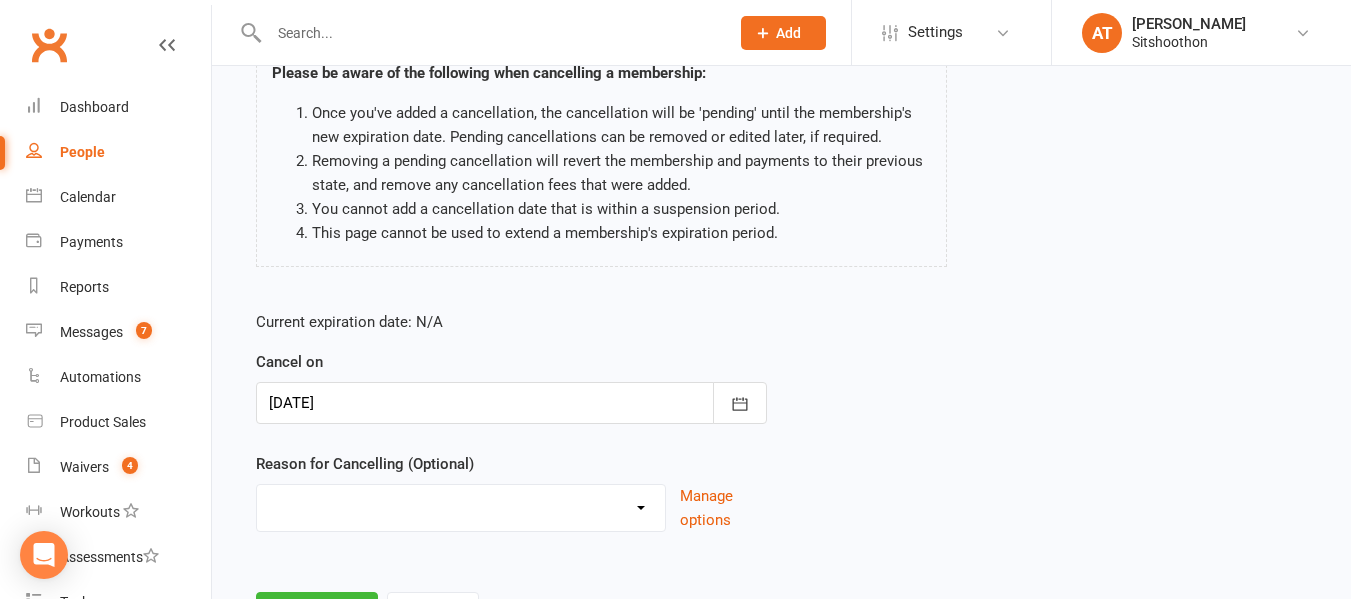 select on "5" 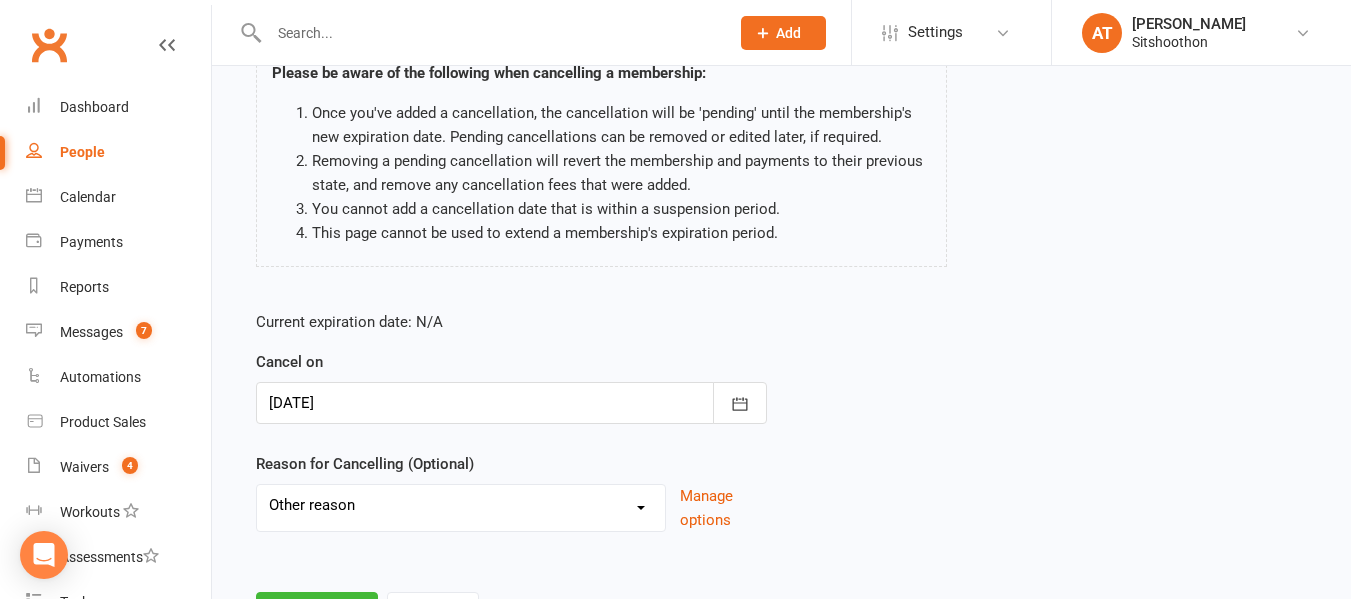 click on "Downgrade Financial Reasons Holiday Injury Upgrade Other reason" at bounding box center [461, 505] 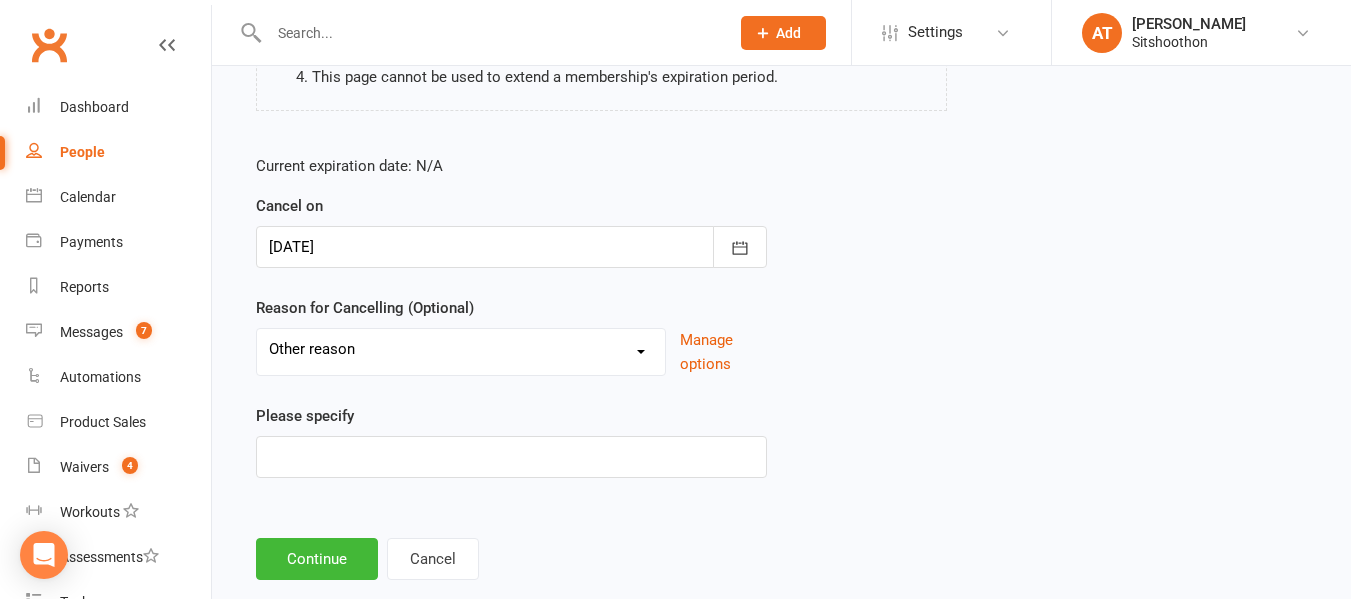 scroll, scrollTop: 326, scrollLeft: 0, axis: vertical 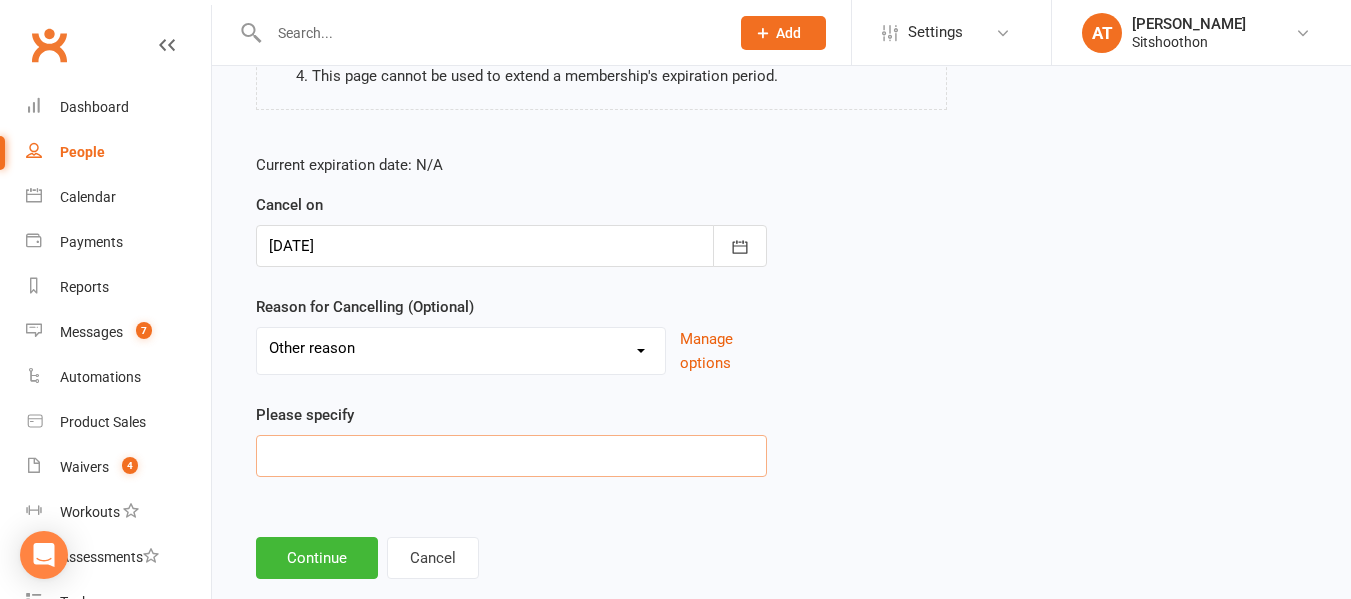 click at bounding box center (511, 456) 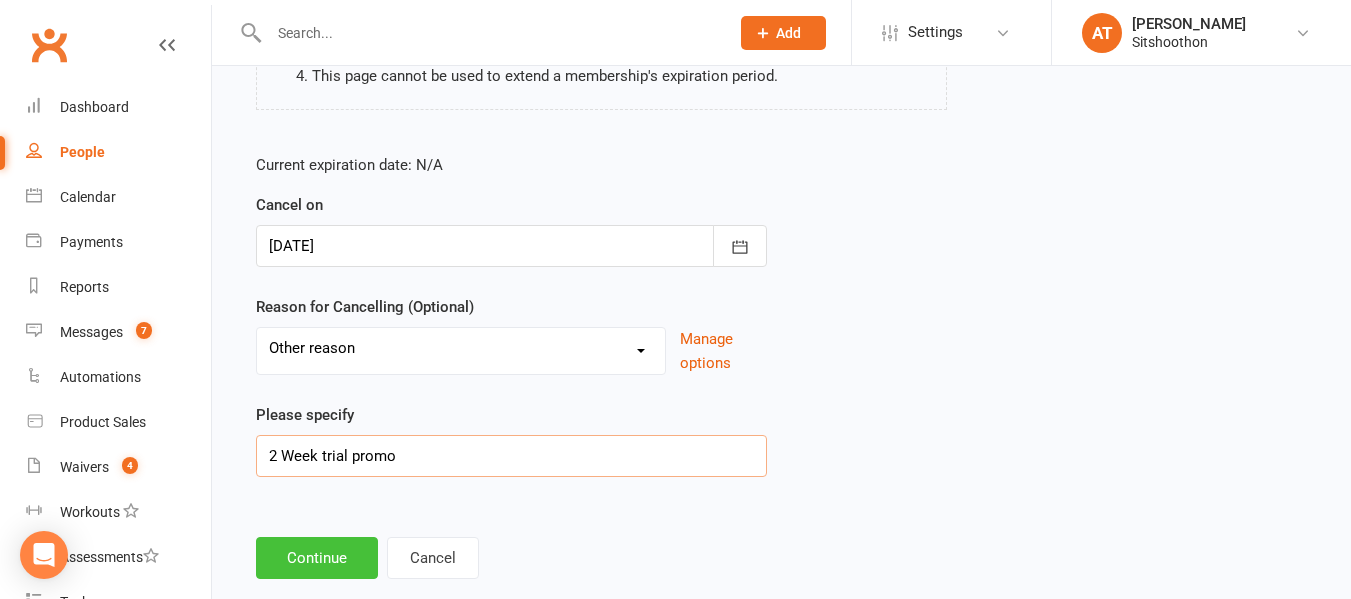 type on "2 Week trial promo" 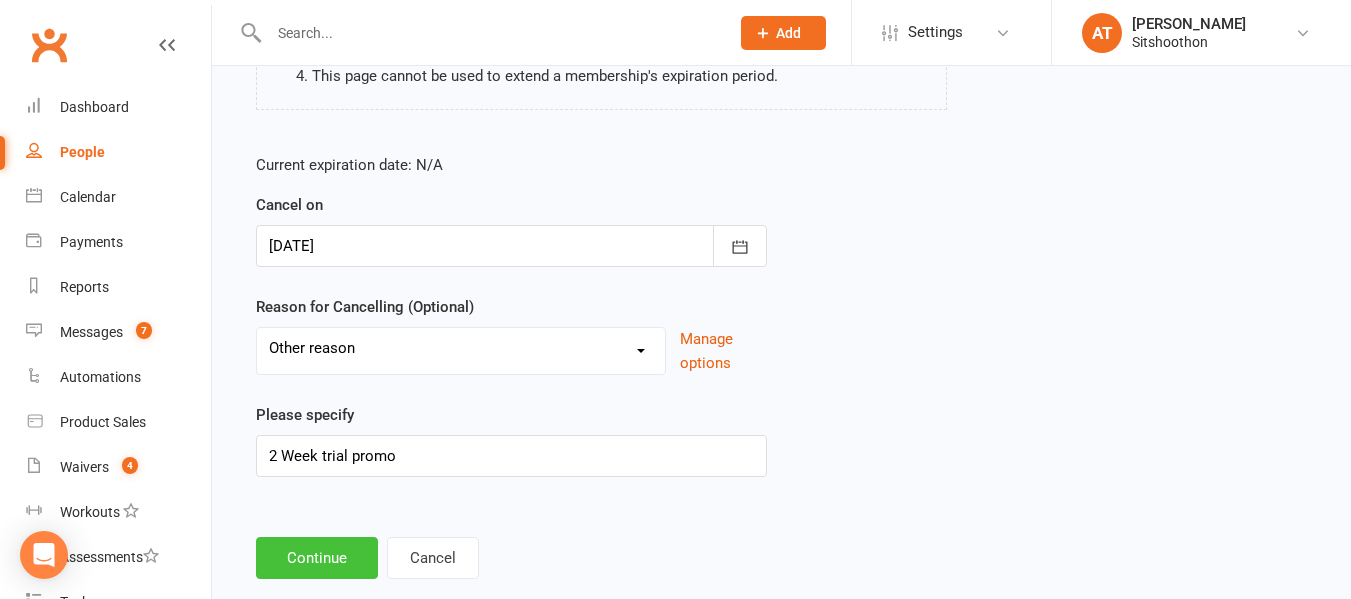 click on "Continue" at bounding box center [317, 558] 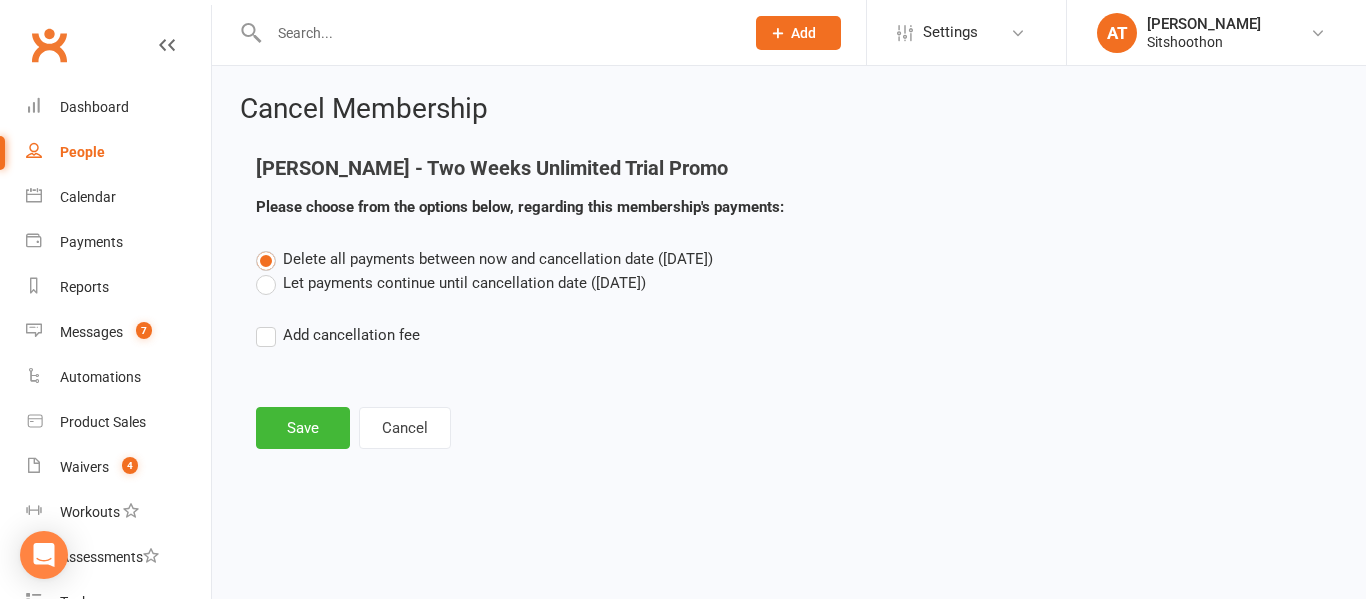 click on "Let payments continue until cancellation date ([DATE])" at bounding box center [451, 283] 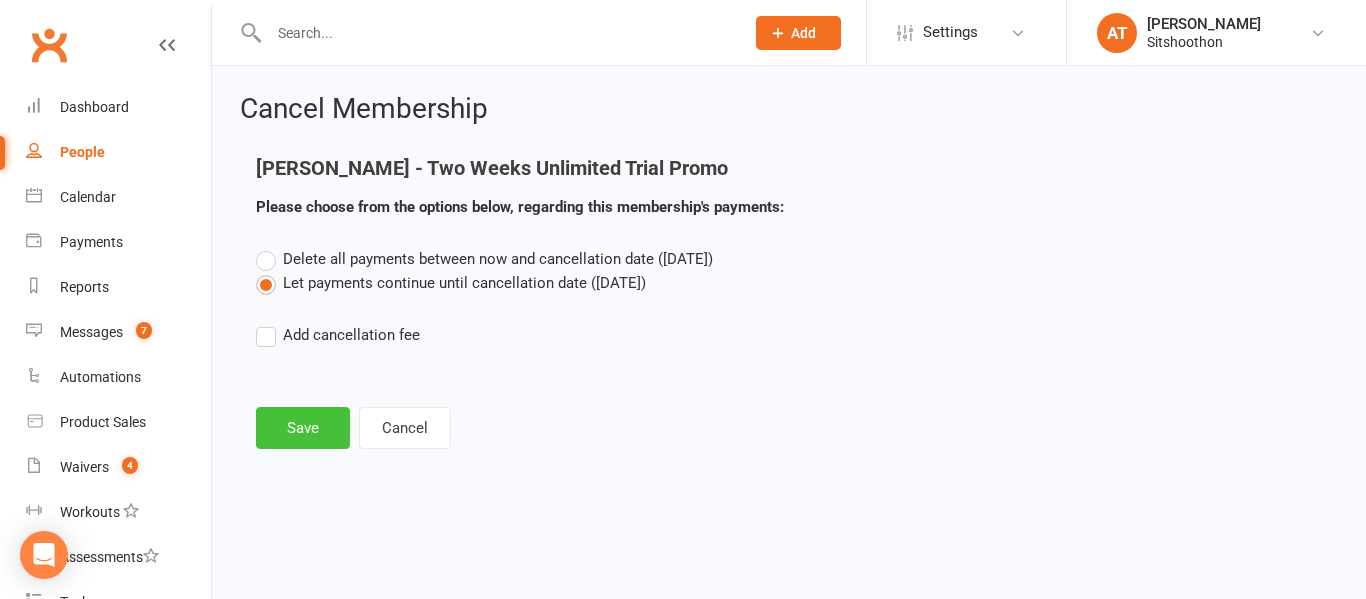 click on "Save" at bounding box center (303, 428) 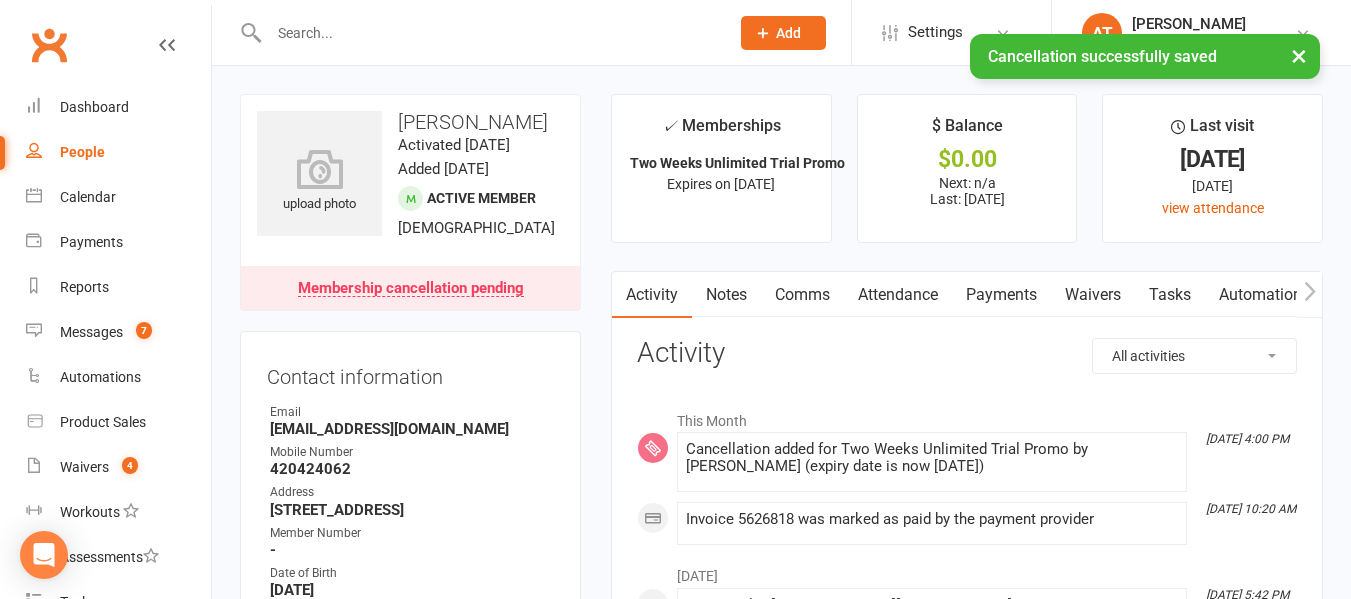 click on "Payments" at bounding box center (1001, 295) 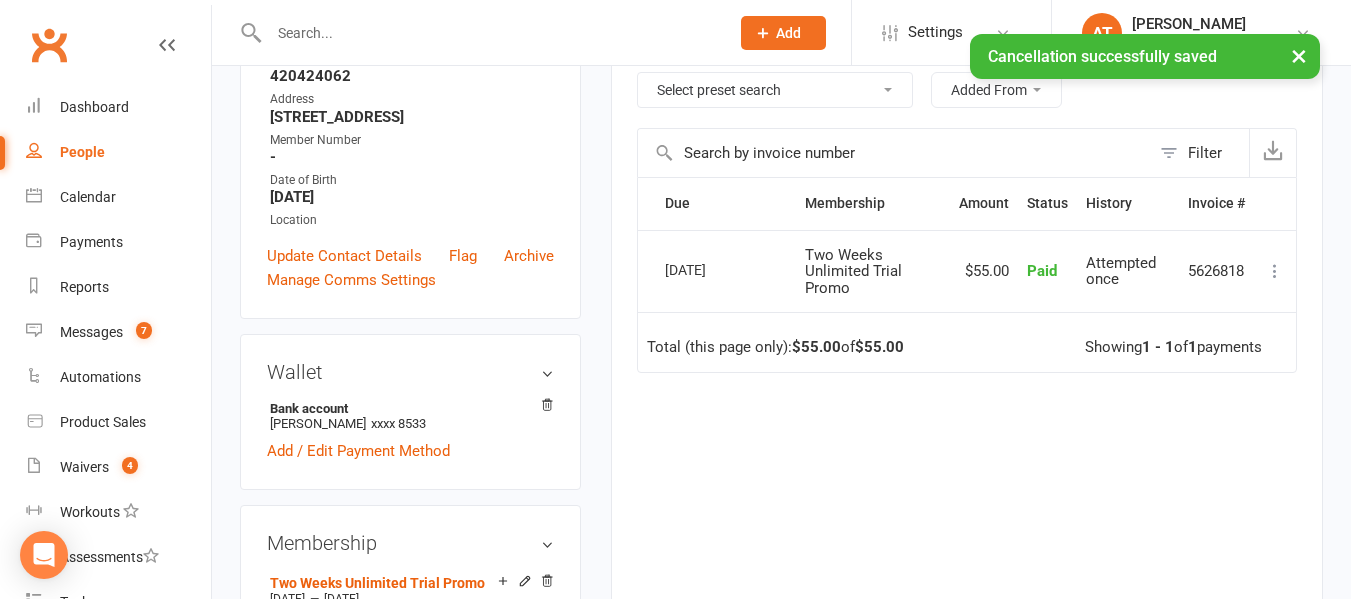 scroll, scrollTop: 345, scrollLeft: 0, axis: vertical 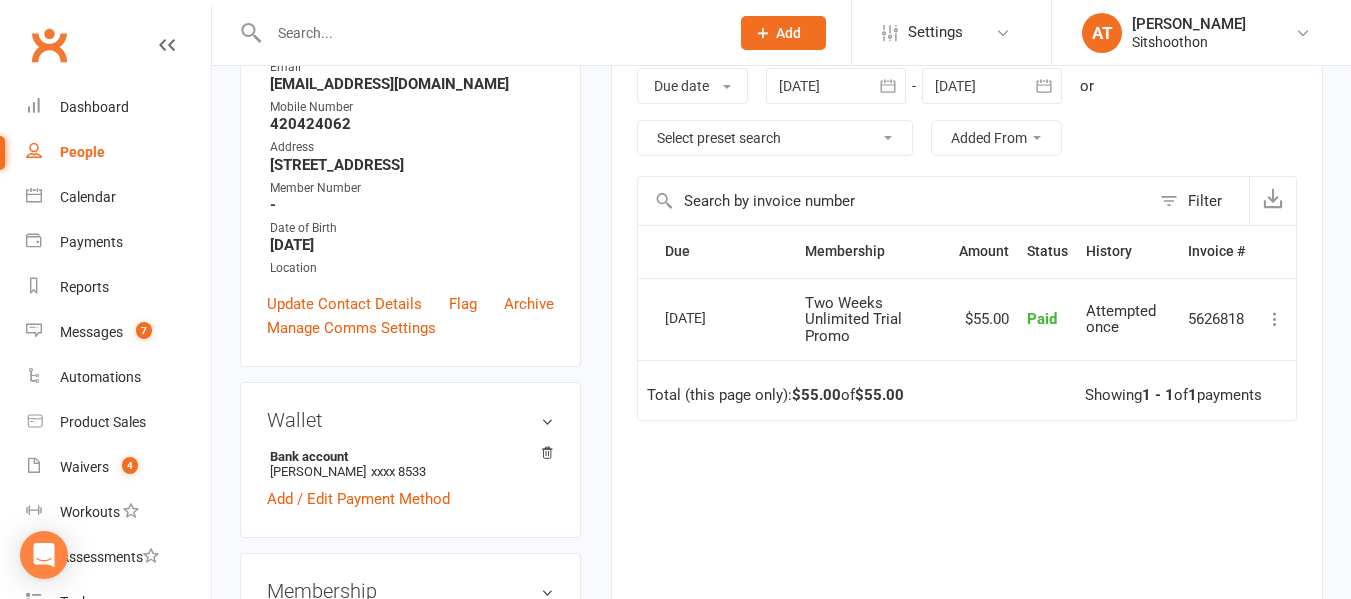 click at bounding box center (489, 33) 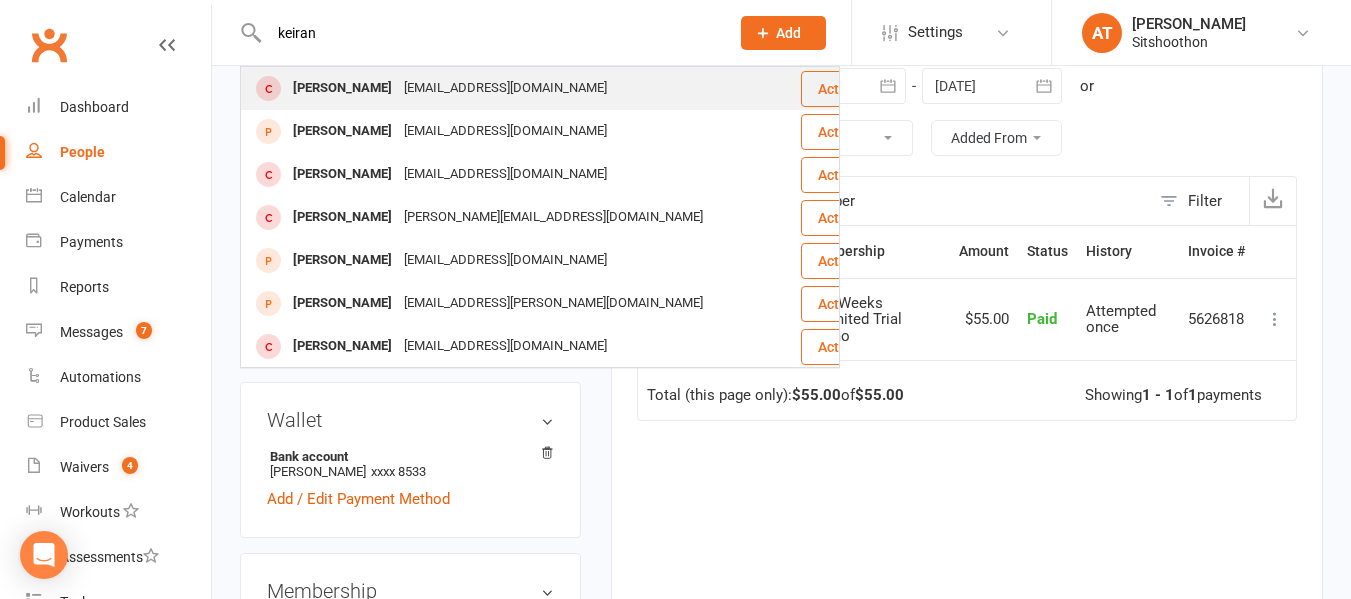 type on "keiran" 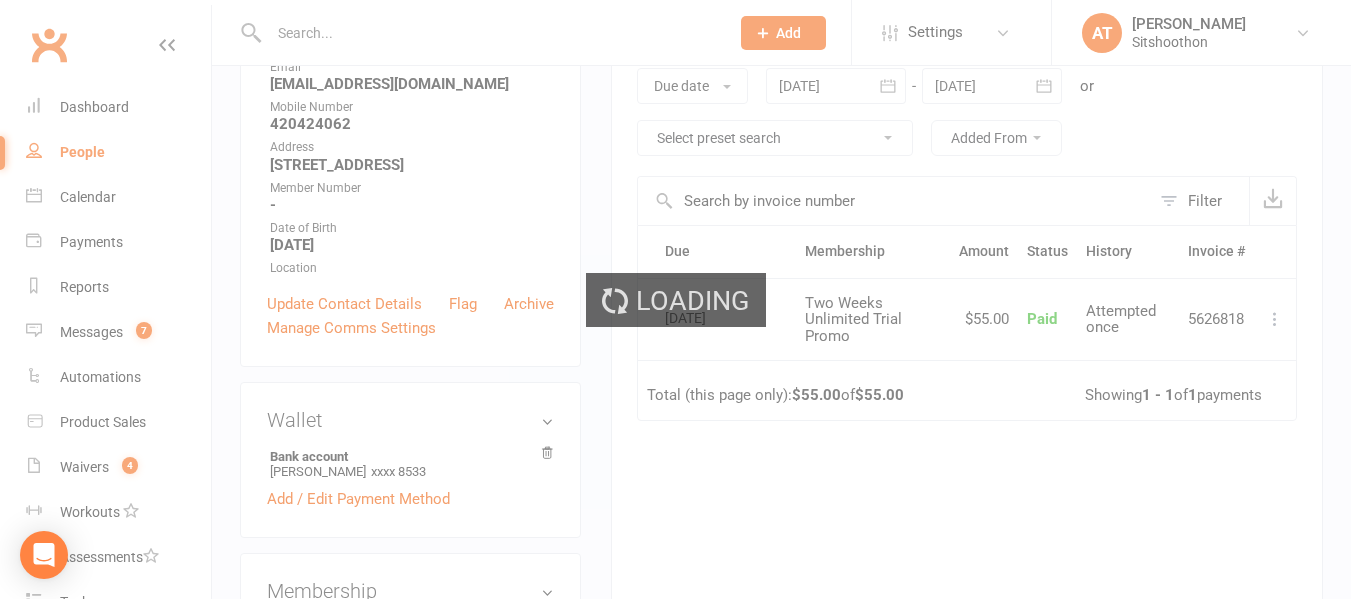 scroll, scrollTop: 0, scrollLeft: 0, axis: both 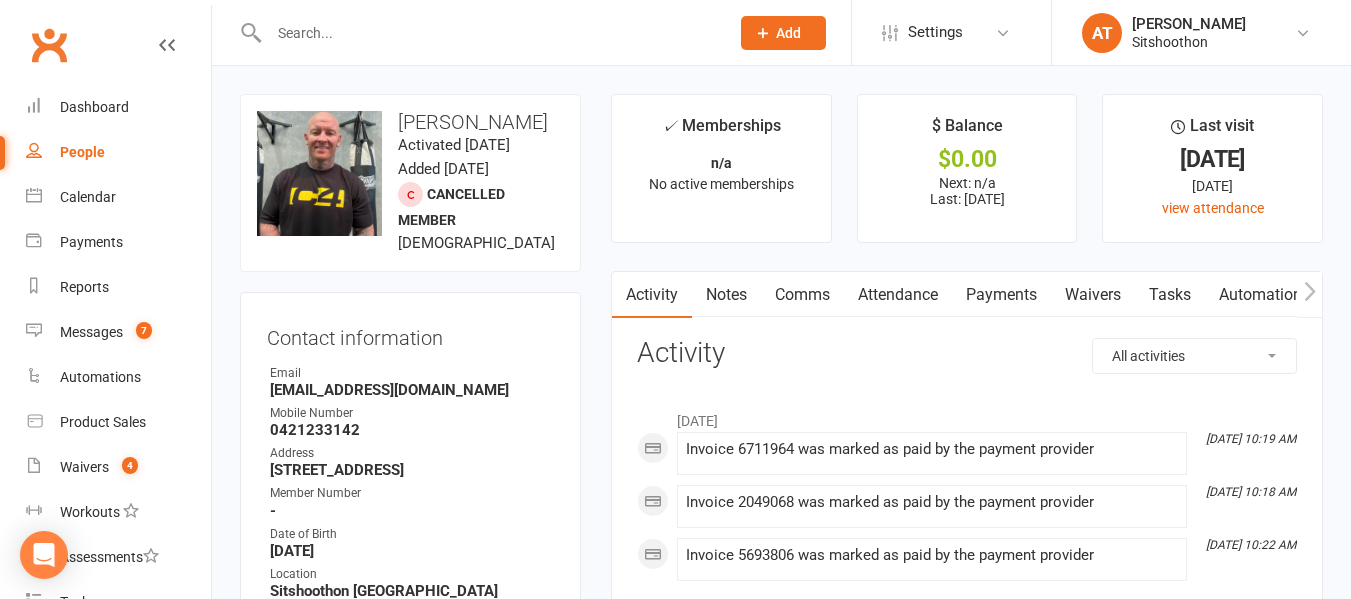 click at bounding box center (489, 33) 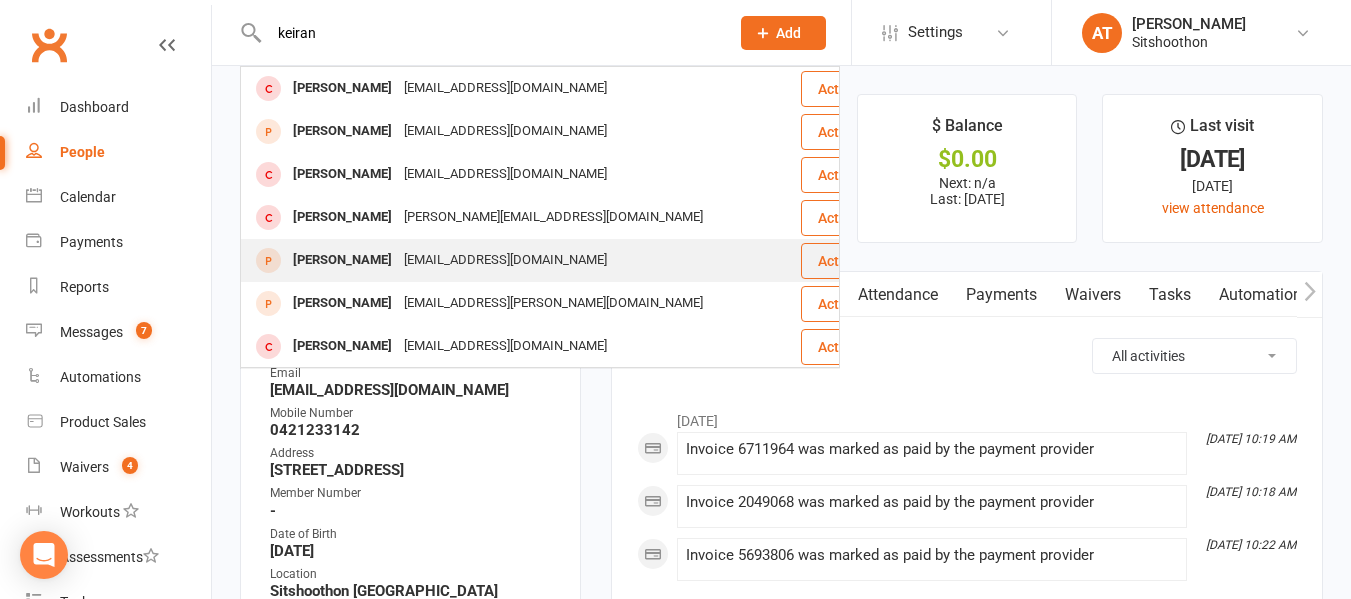 type on "keiran" 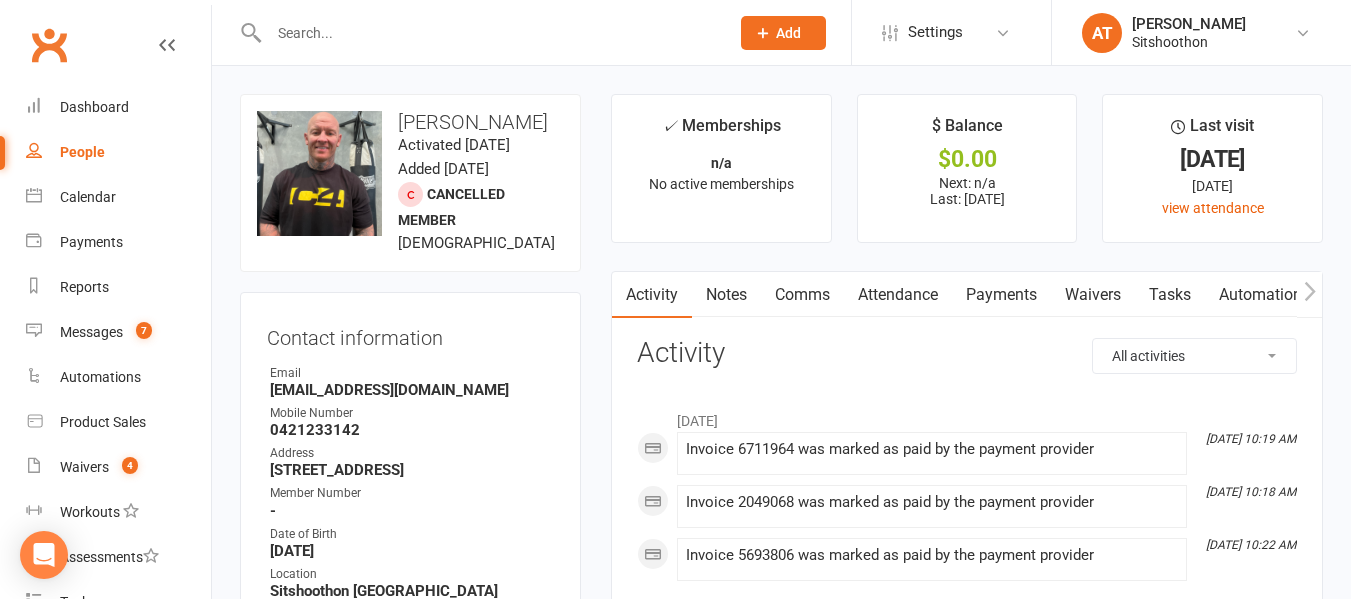 click at bounding box center [489, 33] 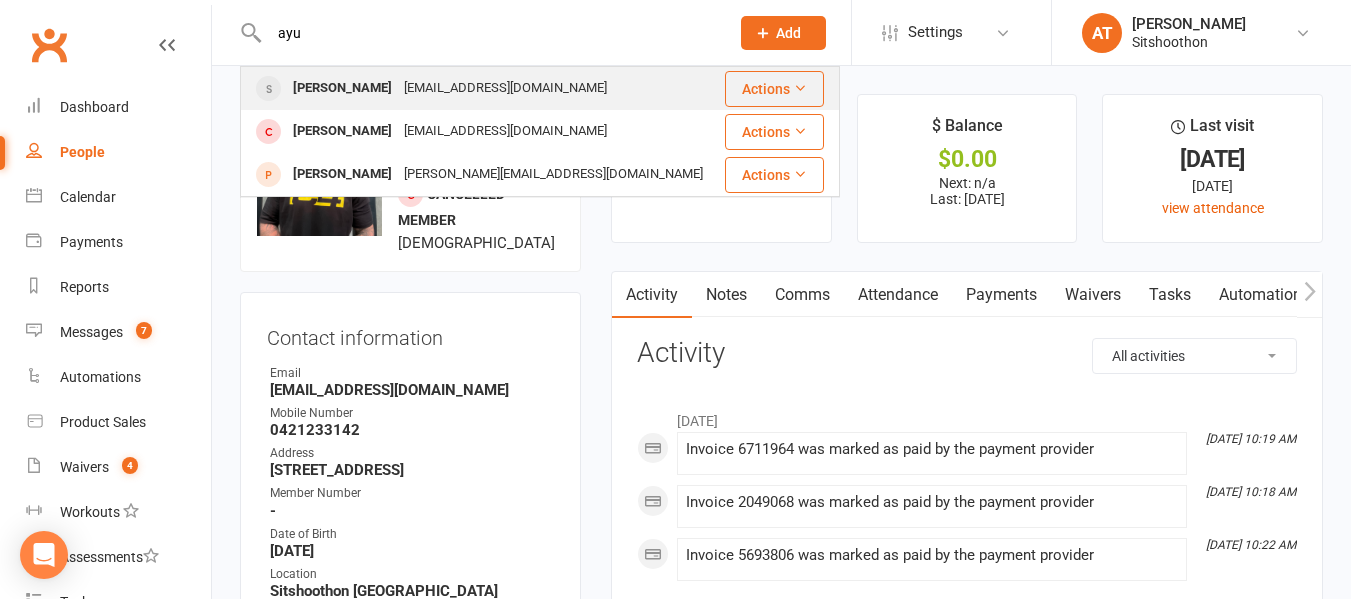 type on "ayu" 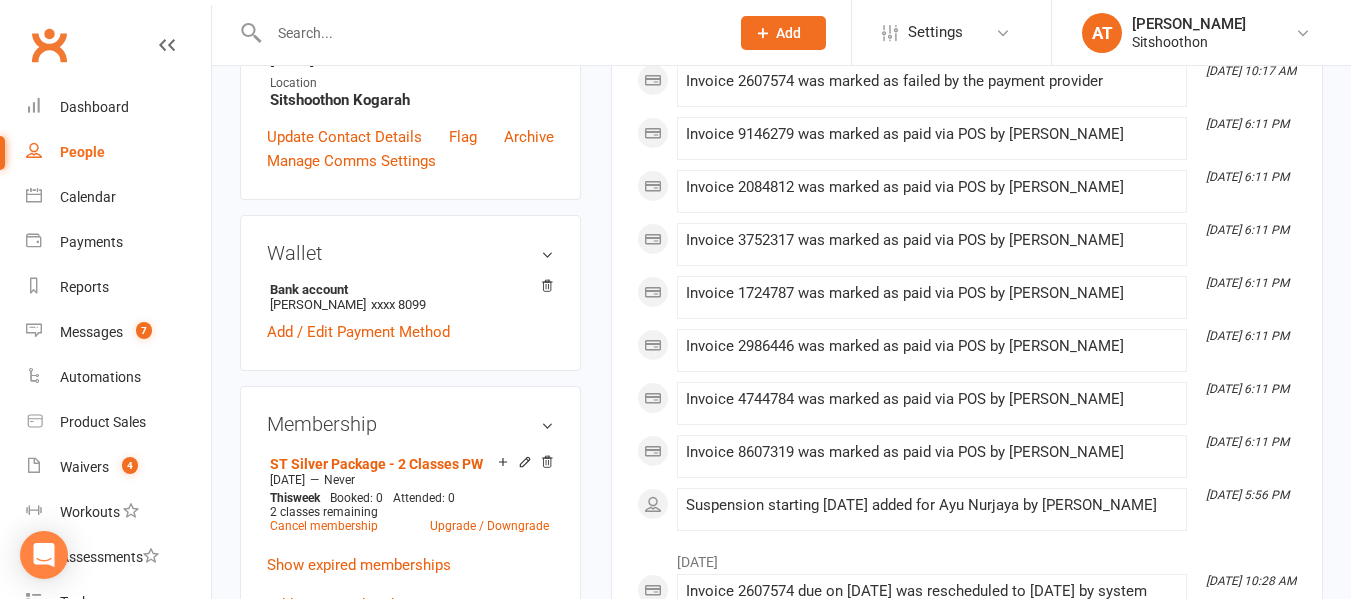 scroll, scrollTop: 492, scrollLeft: 0, axis: vertical 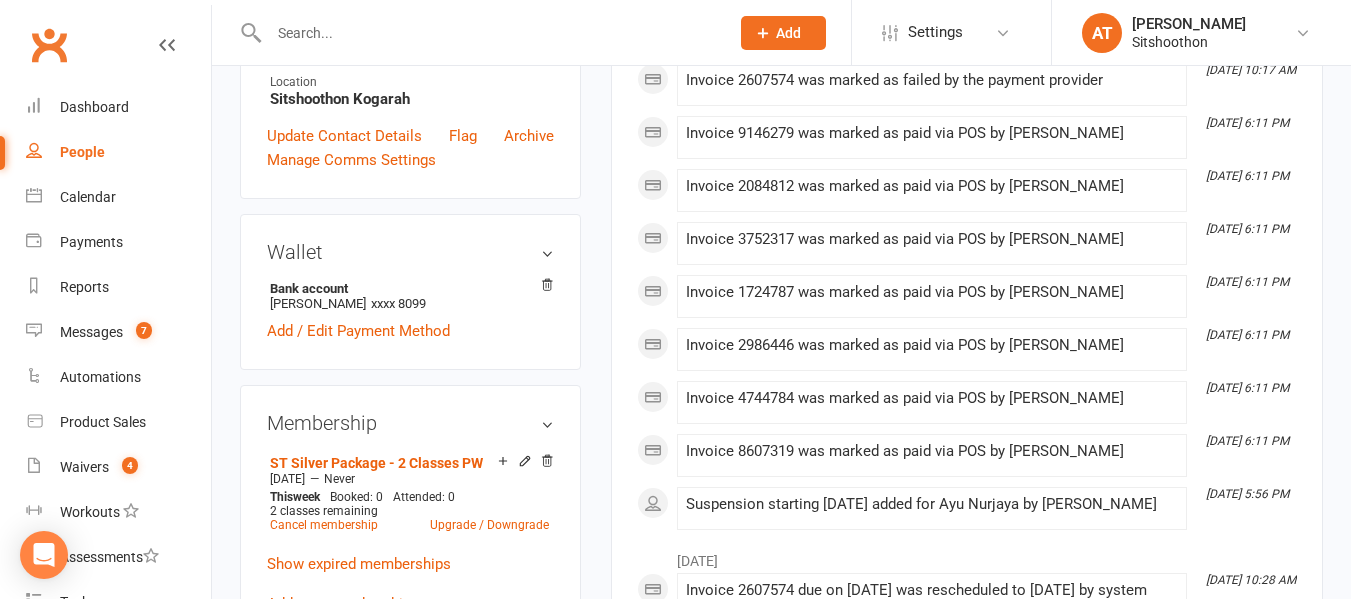 click at bounding box center (489, 33) 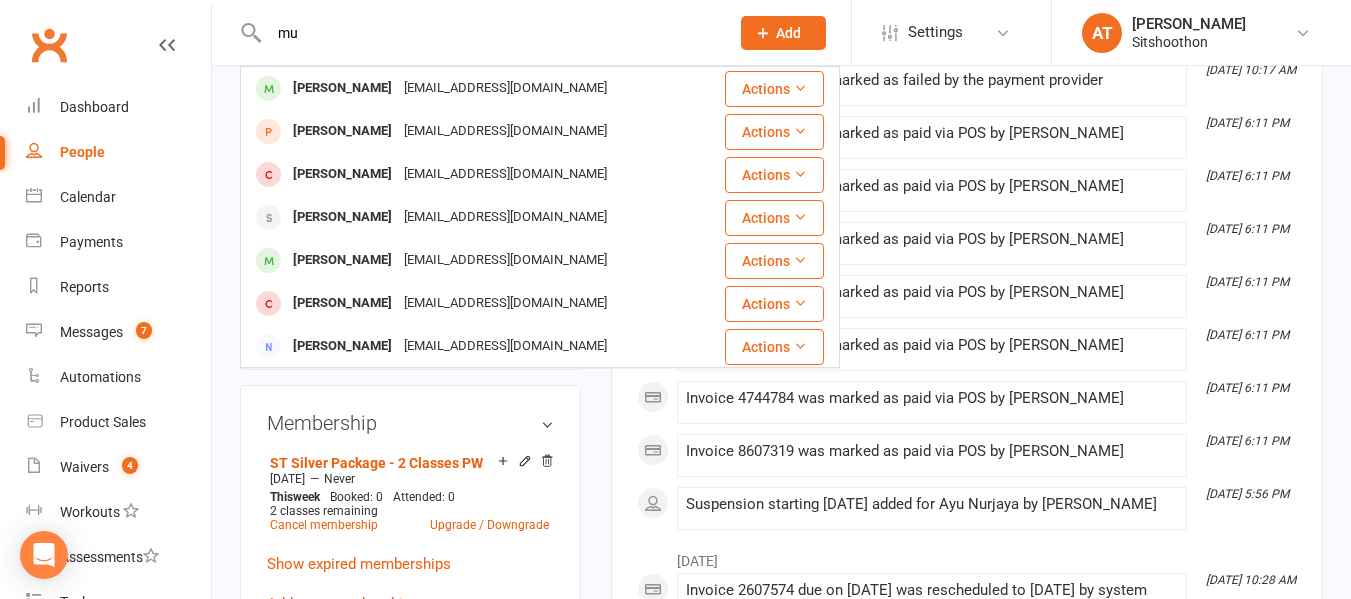 type on "m" 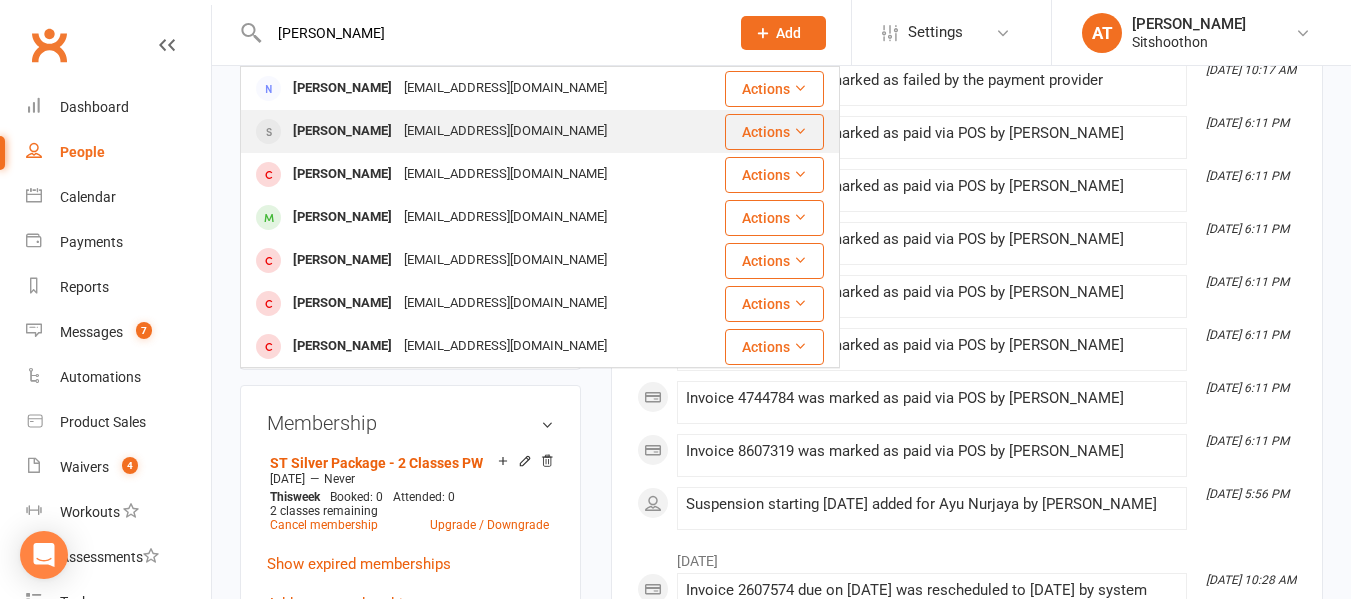 type on "[PERSON_NAME]" 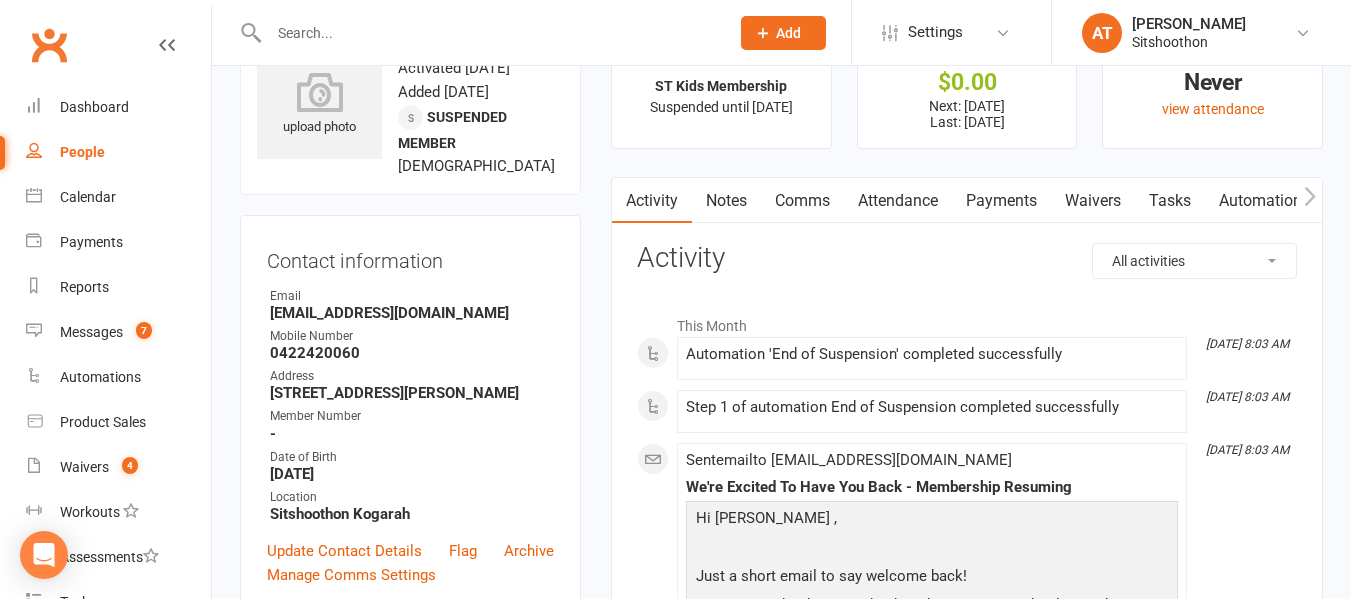 scroll, scrollTop: 0, scrollLeft: 0, axis: both 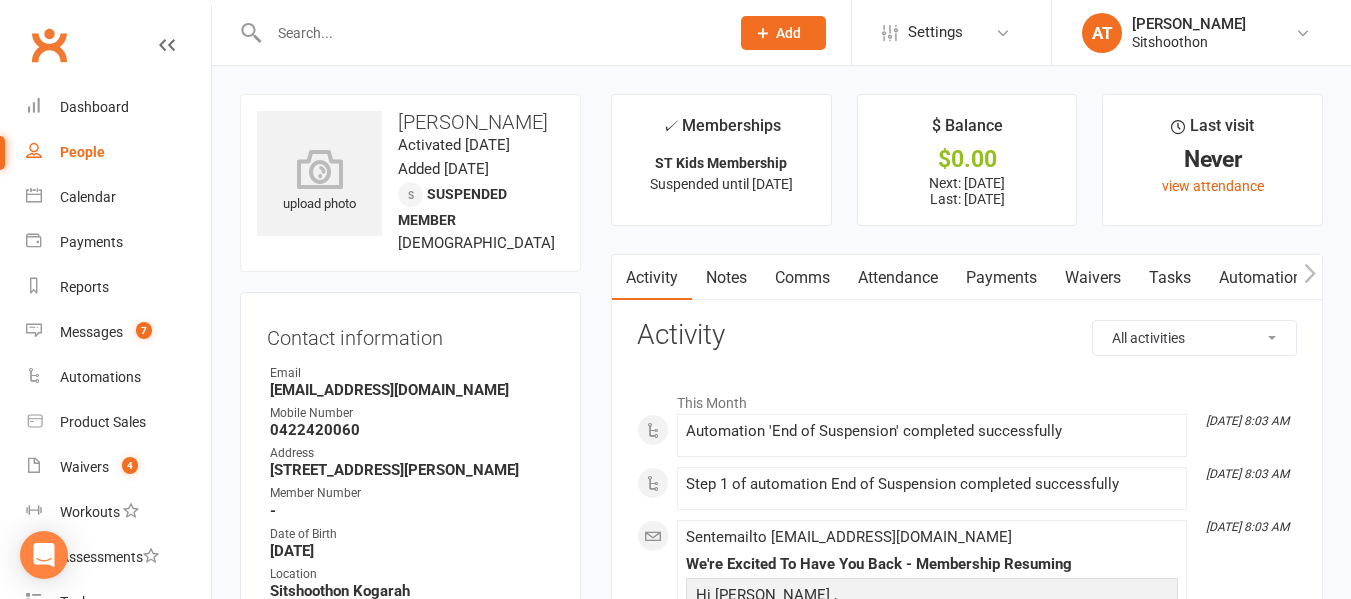 click on "Payments" at bounding box center (1001, 278) 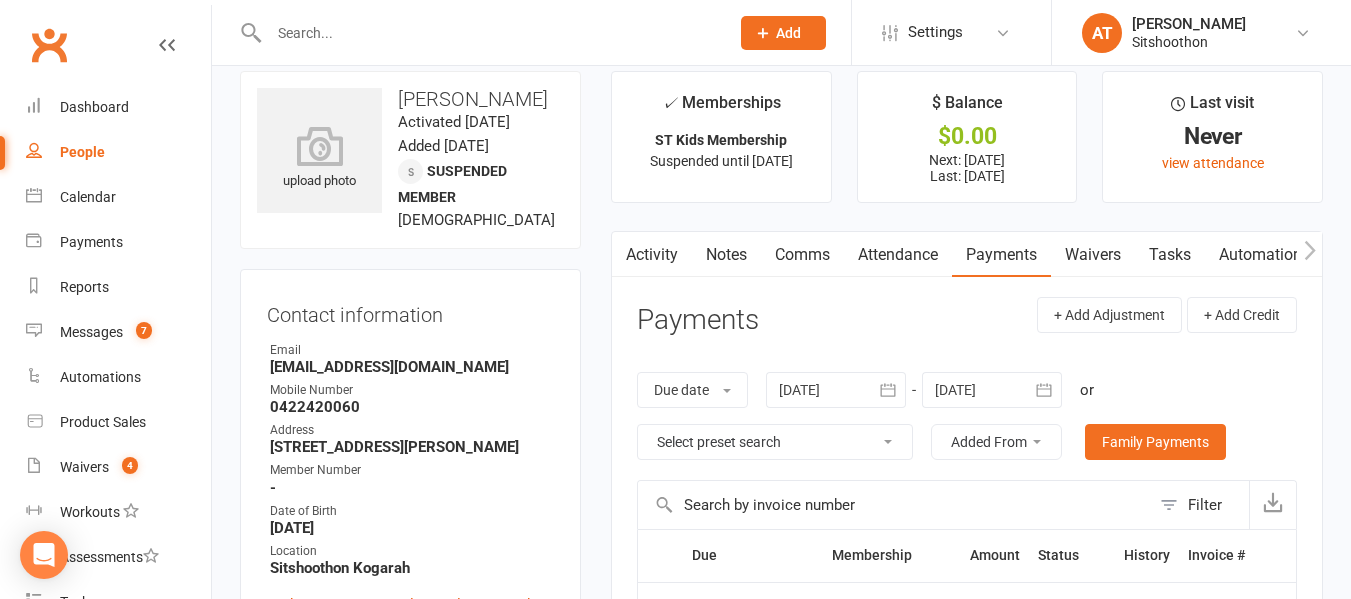scroll, scrollTop: 25, scrollLeft: 0, axis: vertical 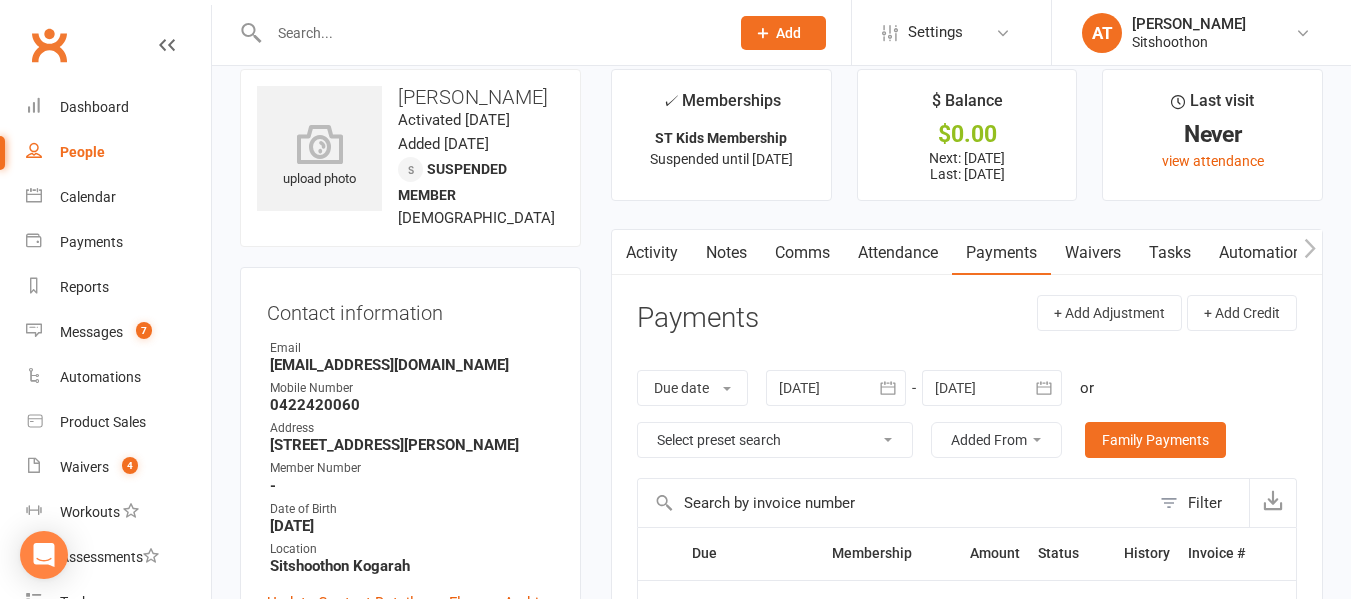 click at bounding box center (888, 388) 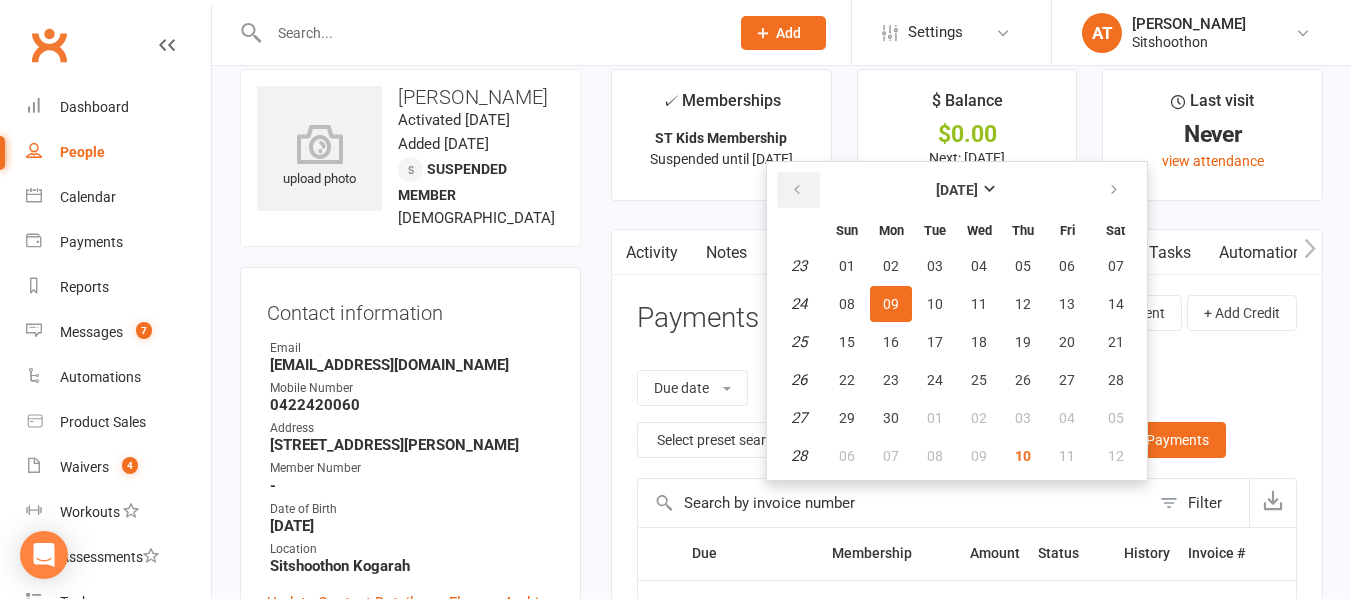 click at bounding box center (798, 190) 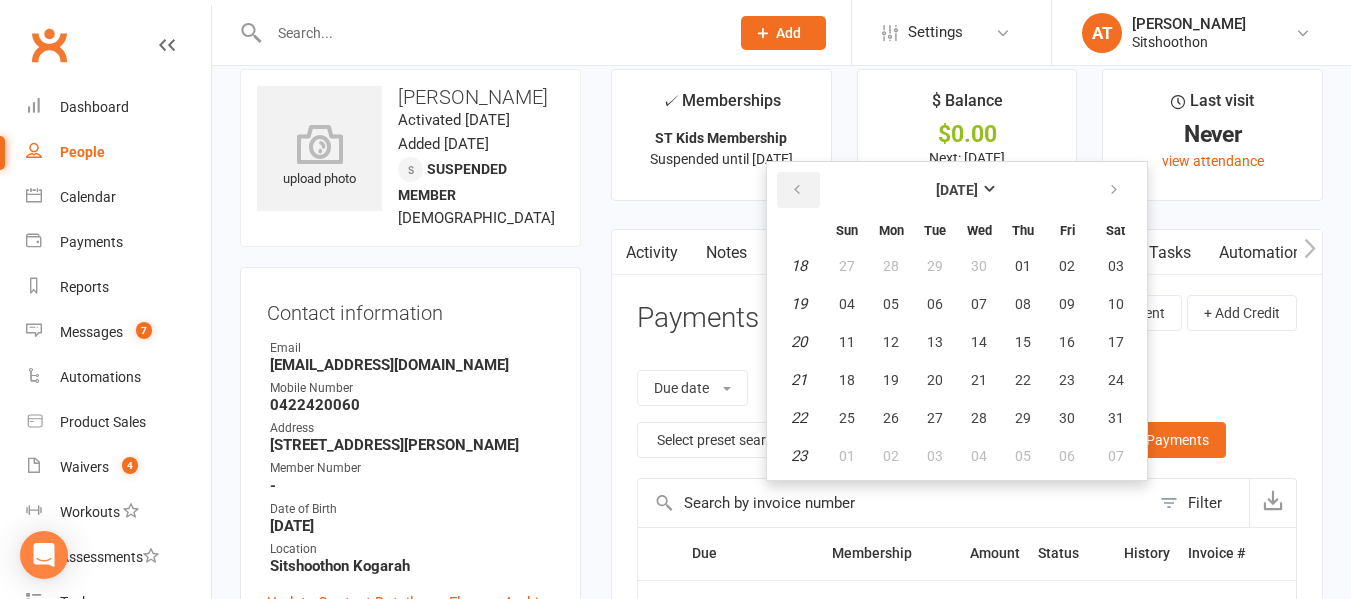 click at bounding box center [798, 190] 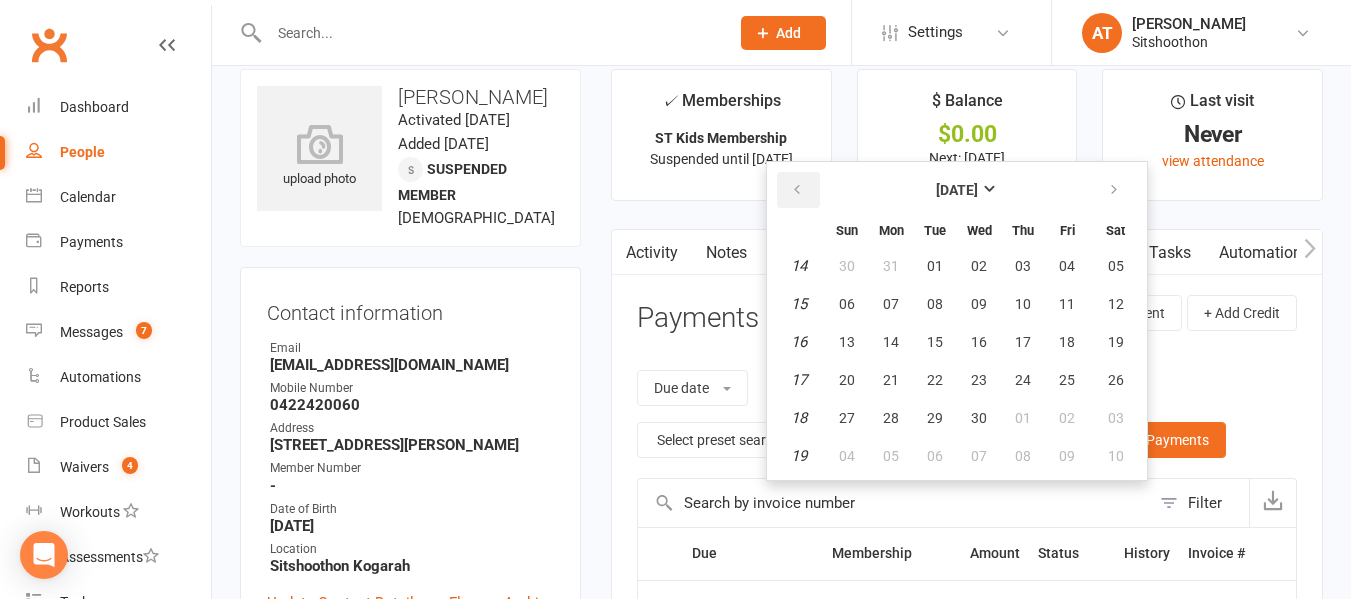 click at bounding box center (798, 190) 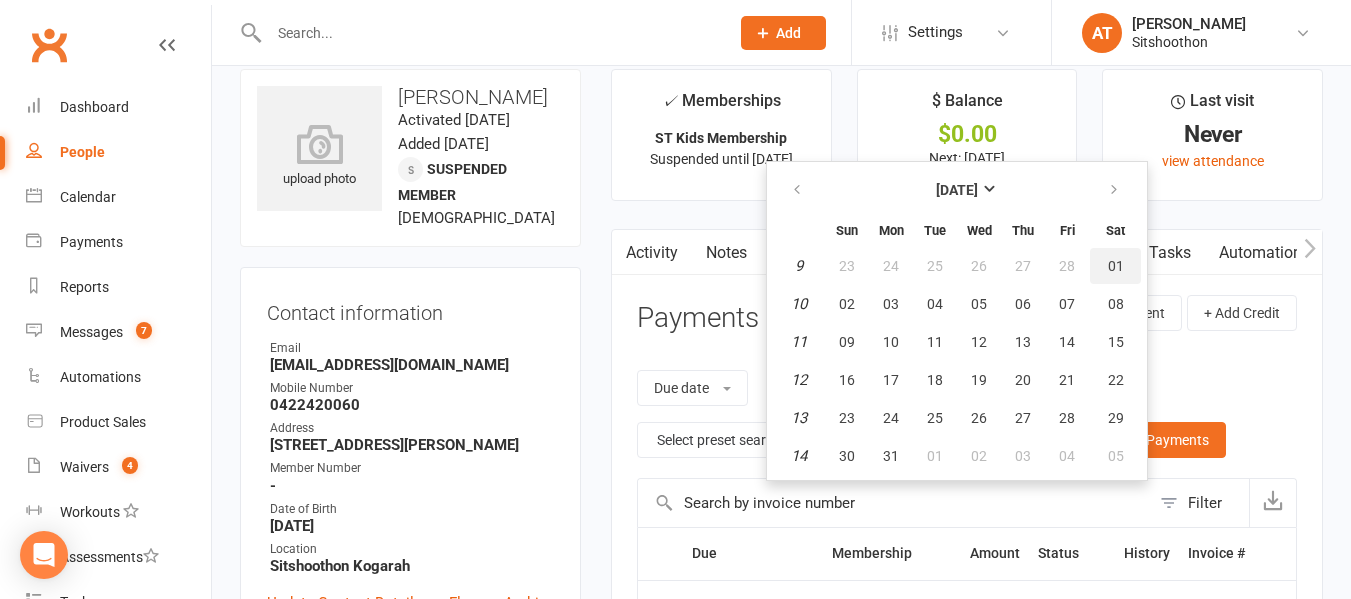 click on "01" at bounding box center [1116, 266] 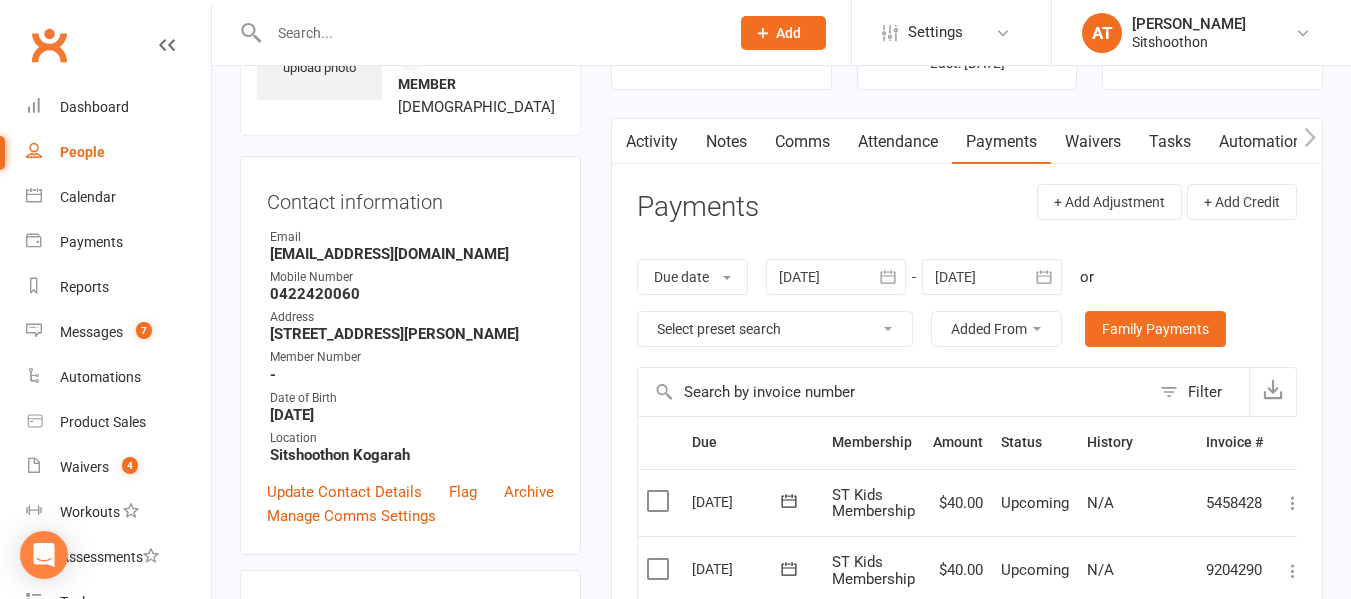 scroll, scrollTop: 0, scrollLeft: 0, axis: both 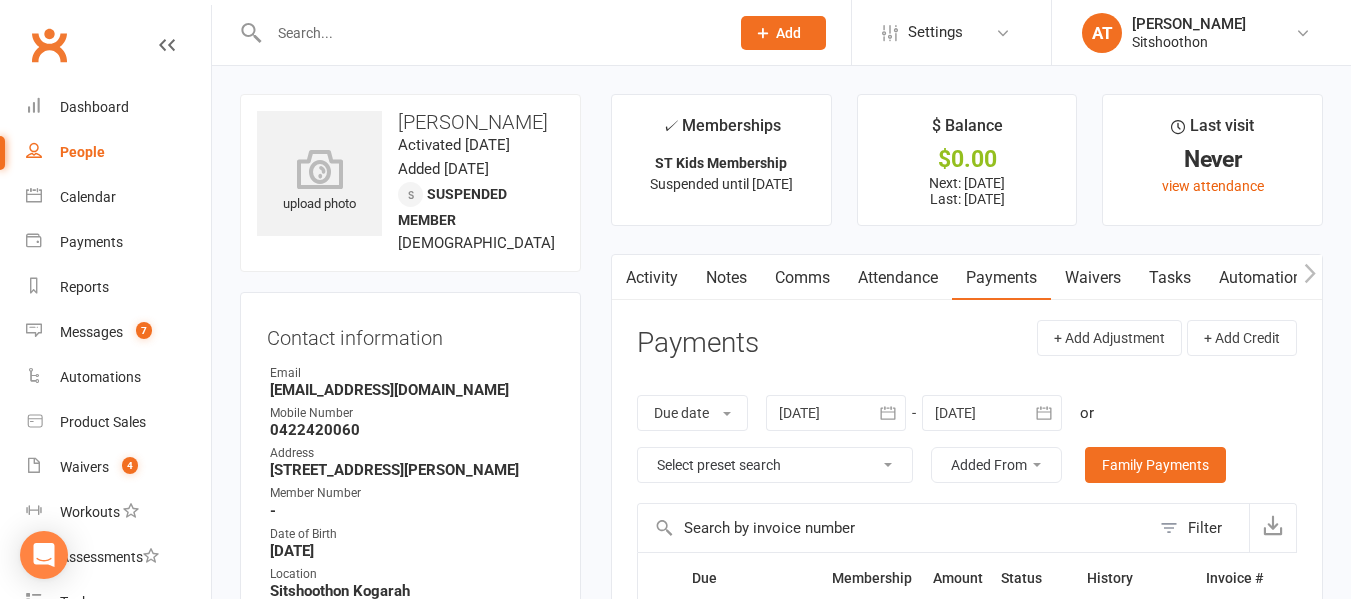 click on "[EMAIL_ADDRESS][DOMAIN_NAME]" at bounding box center (412, 390) 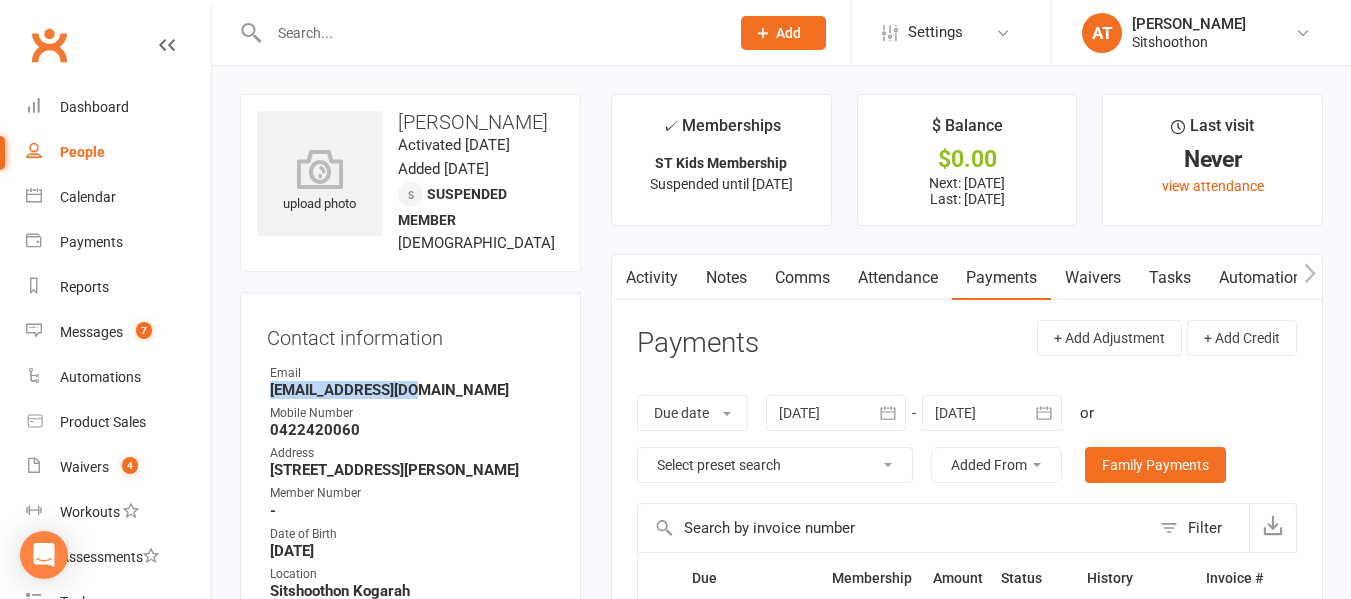 click on "[EMAIL_ADDRESS][DOMAIN_NAME]" at bounding box center (412, 390) 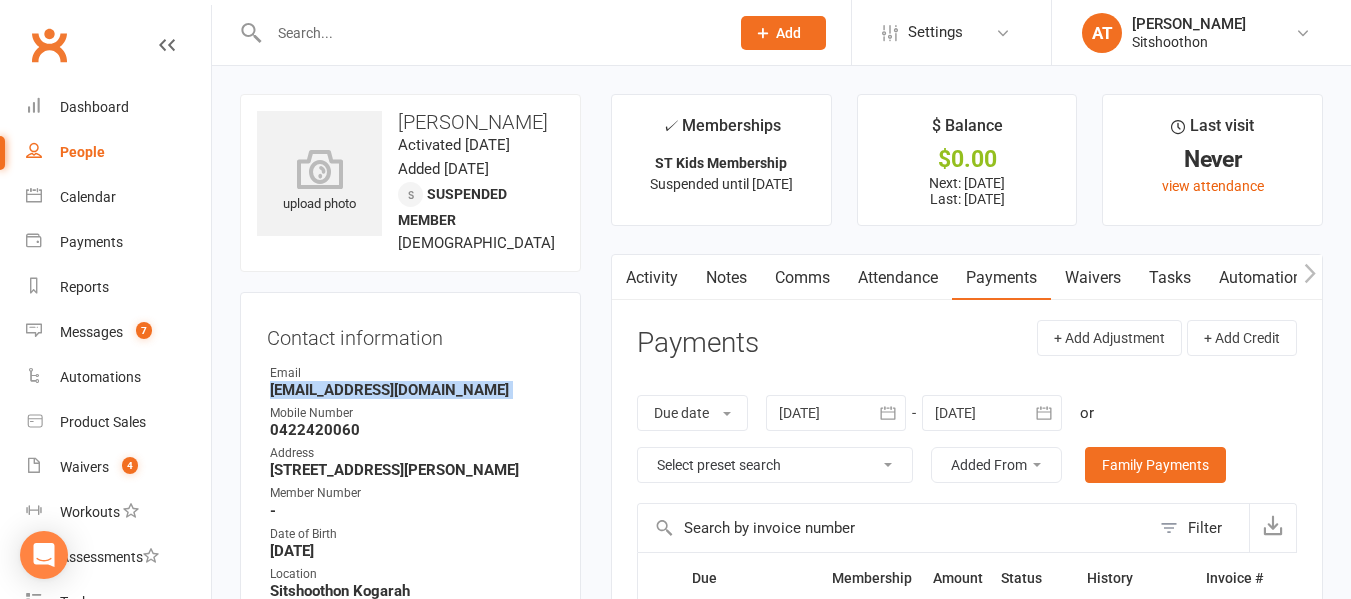 click on "[EMAIL_ADDRESS][DOMAIN_NAME]" at bounding box center [412, 390] 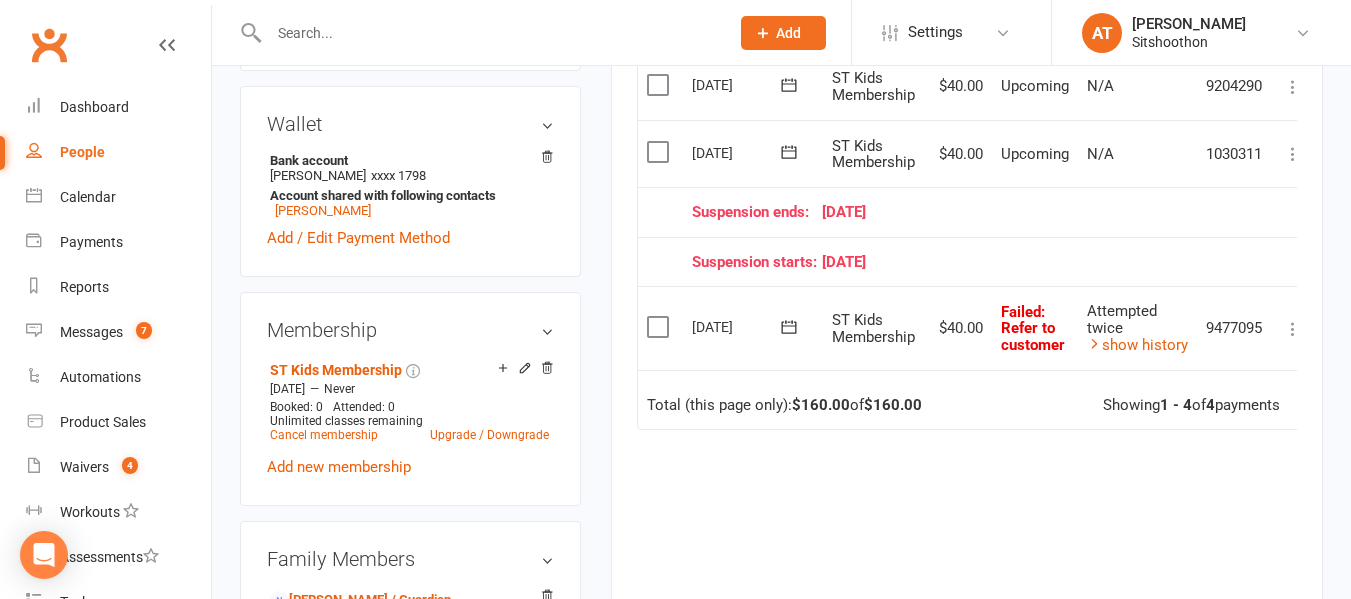 scroll, scrollTop: 622, scrollLeft: 0, axis: vertical 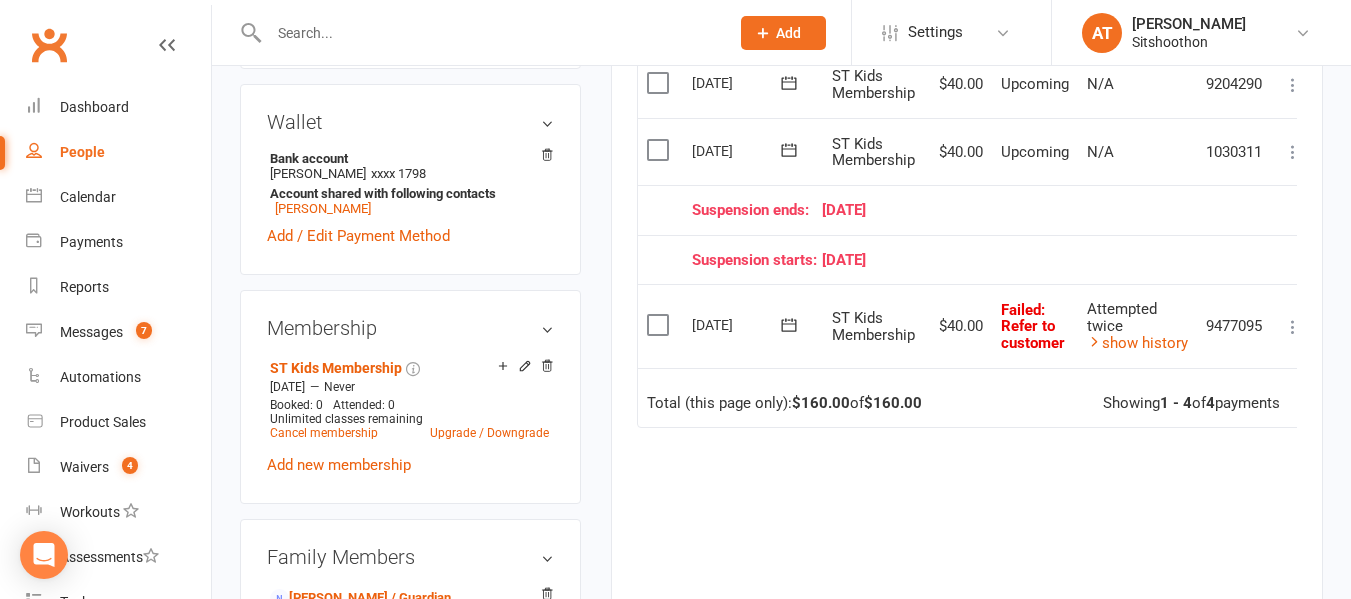 click at bounding box center (489, 33) 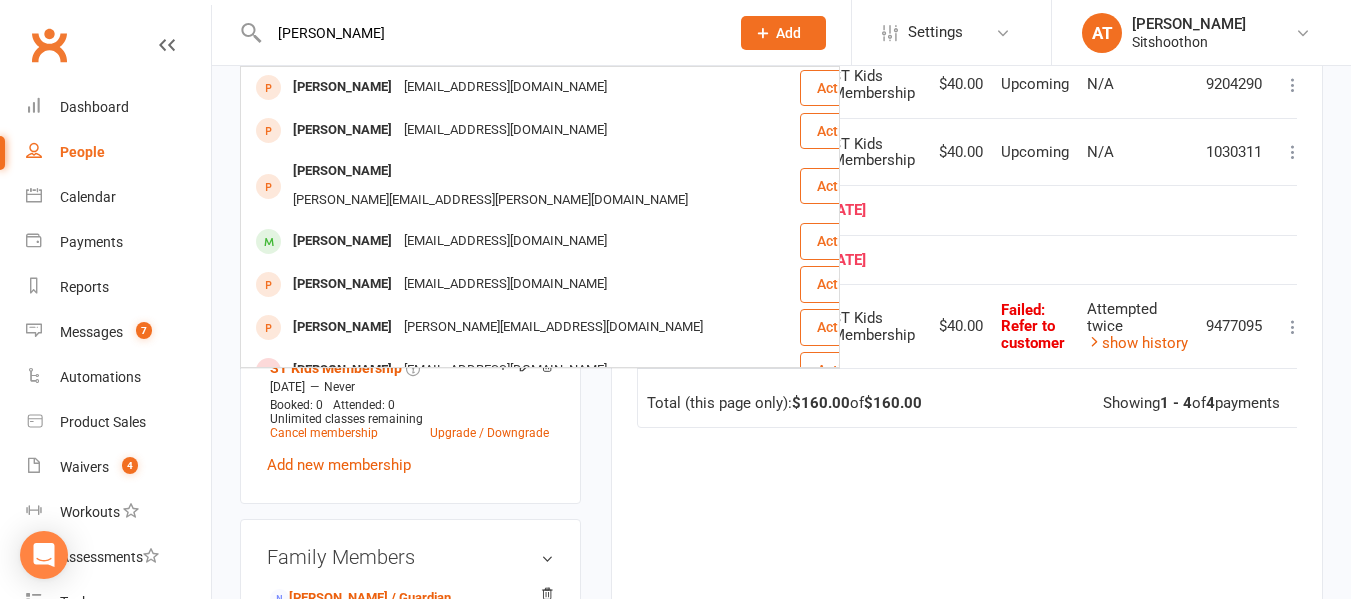 scroll, scrollTop: 172, scrollLeft: 0, axis: vertical 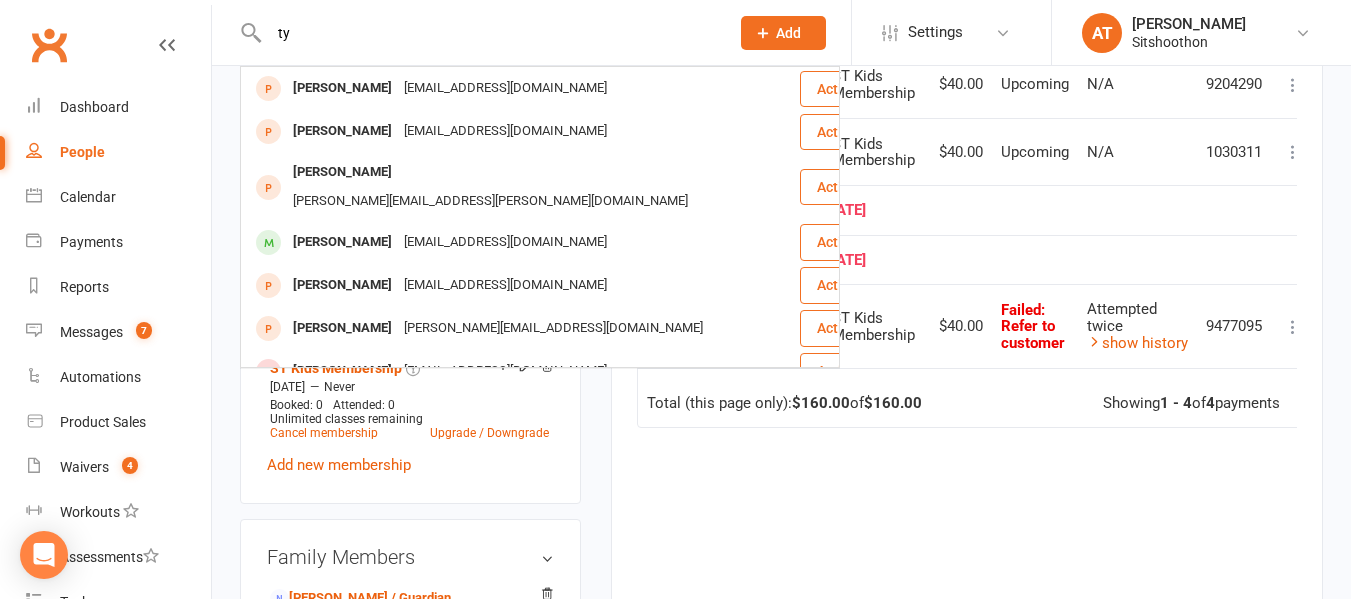 type on "t" 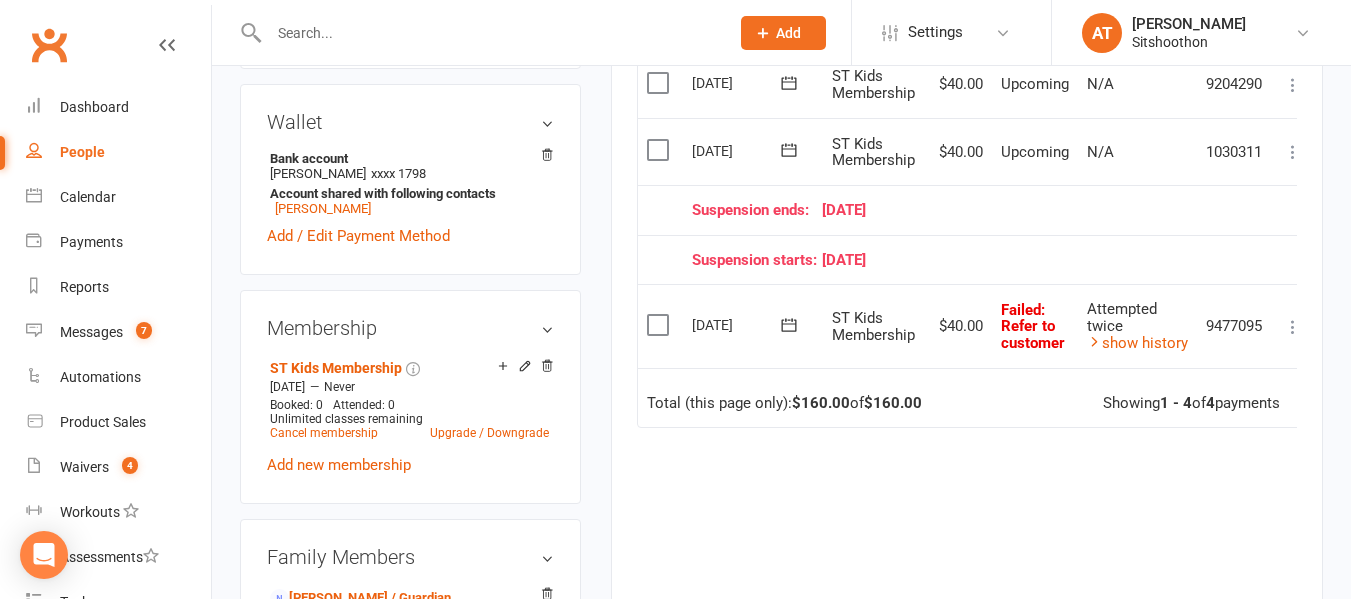click at bounding box center (489, 33) 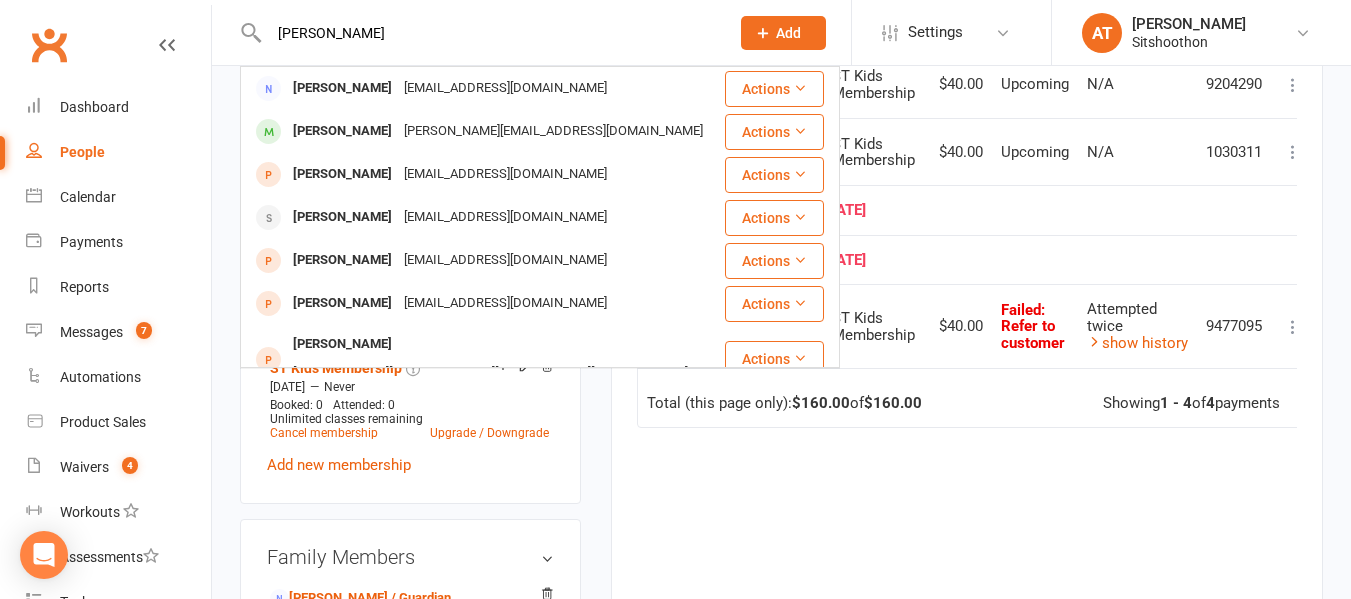 click on "[PERSON_NAME]" at bounding box center (489, 33) 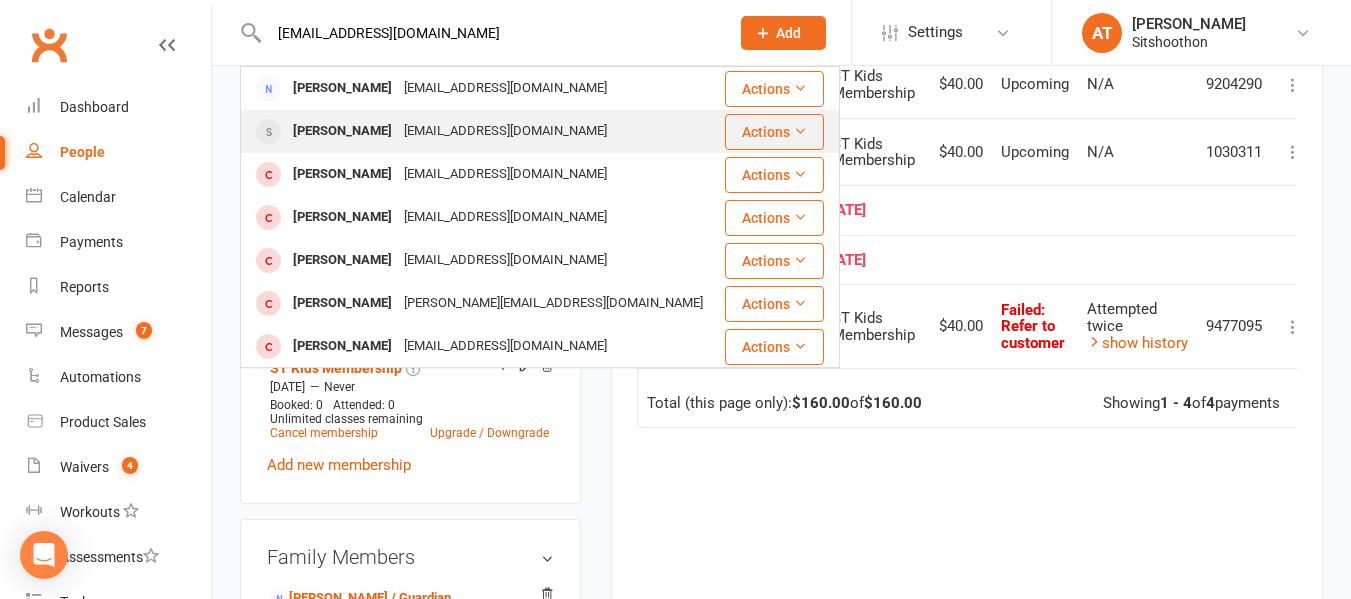 type on "[EMAIL_ADDRESS][DOMAIN_NAME]" 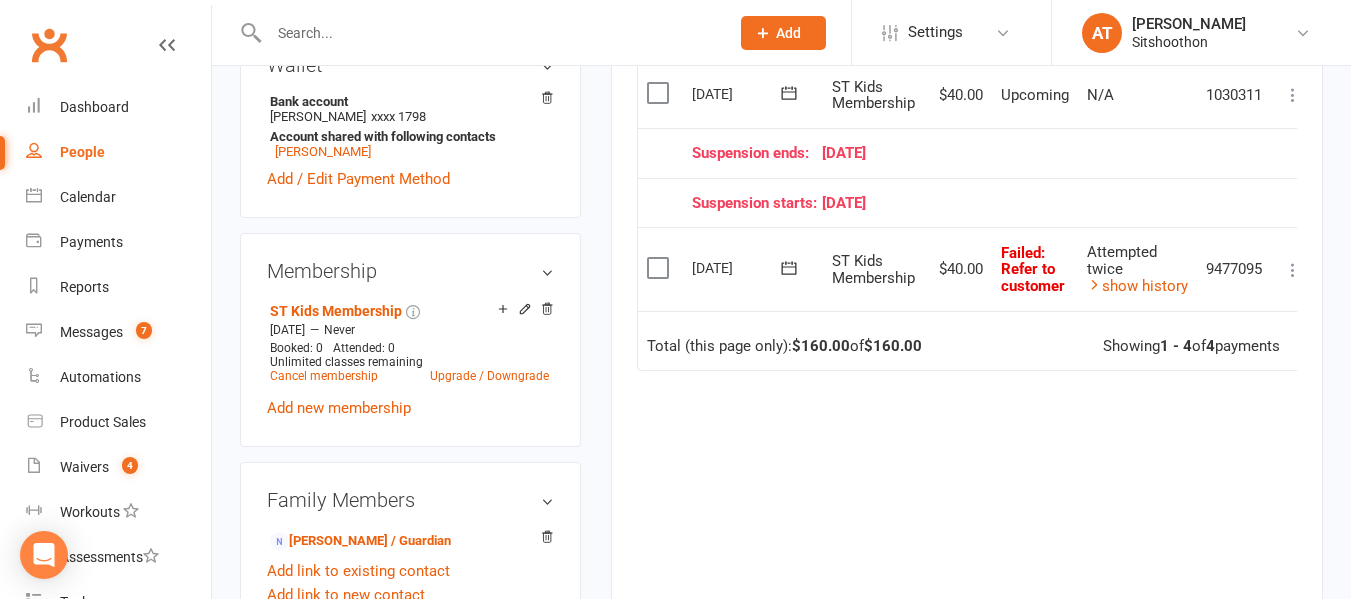 scroll, scrollTop: 678, scrollLeft: 0, axis: vertical 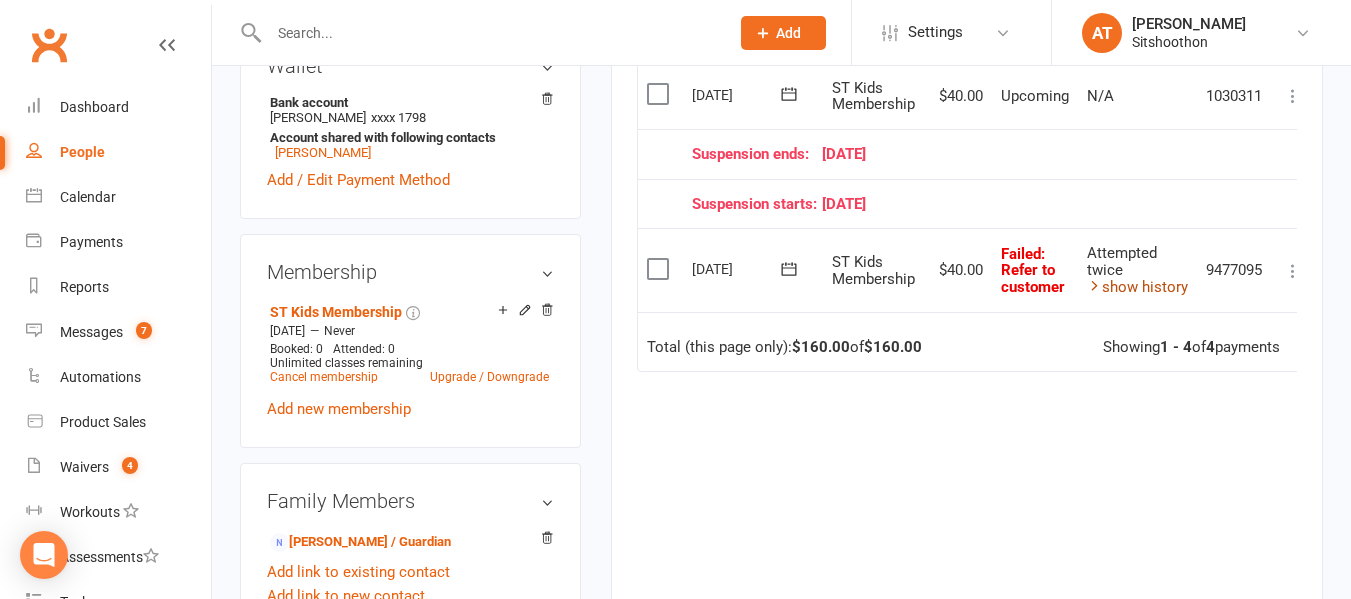 click on "show history" at bounding box center [1137, 287] 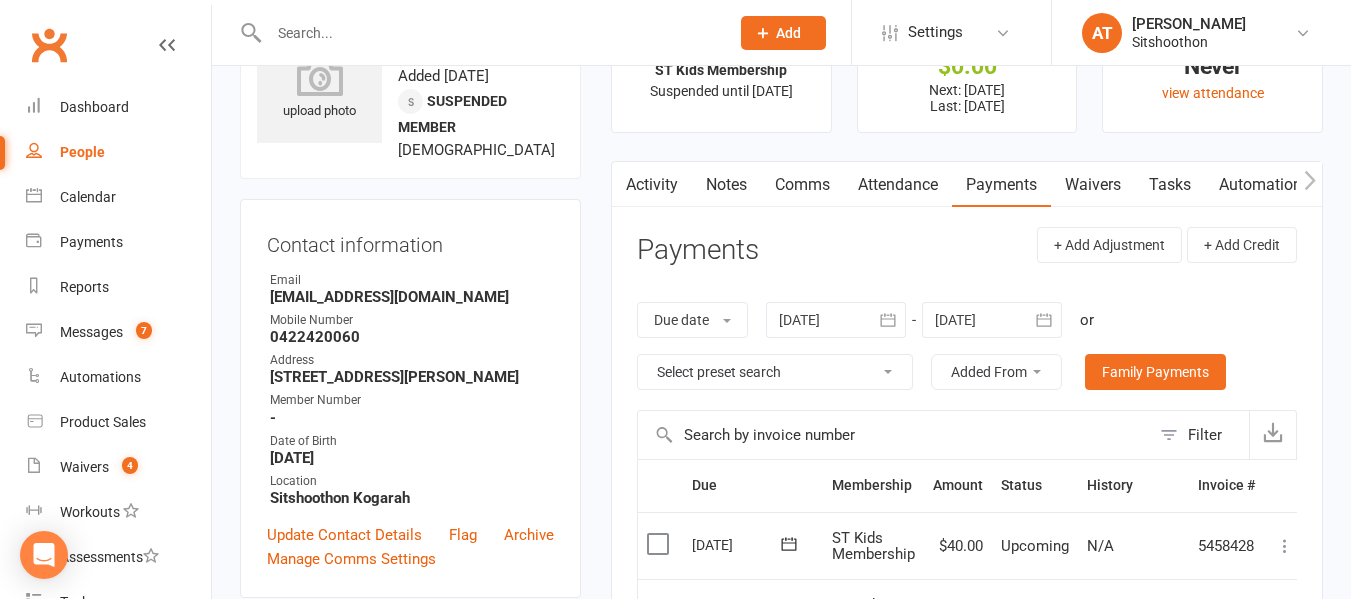 scroll, scrollTop: 0, scrollLeft: 0, axis: both 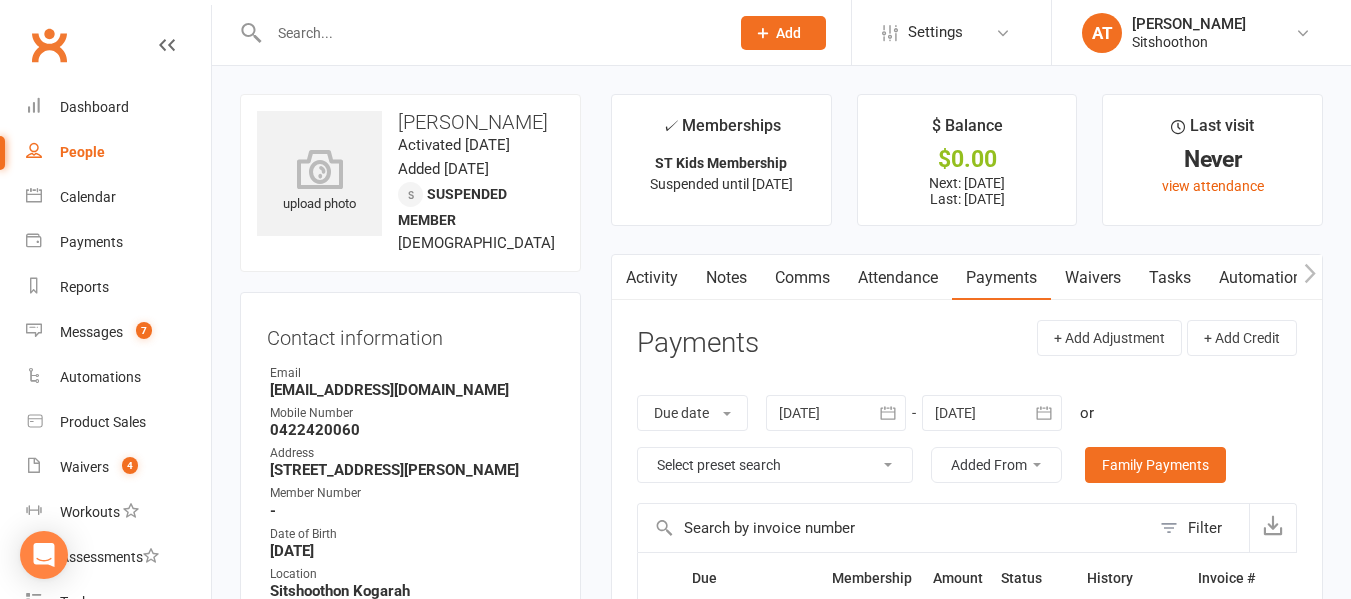 click on "[EMAIL_ADDRESS][DOMAIN_NAME]" at bounding box center (412, 390) 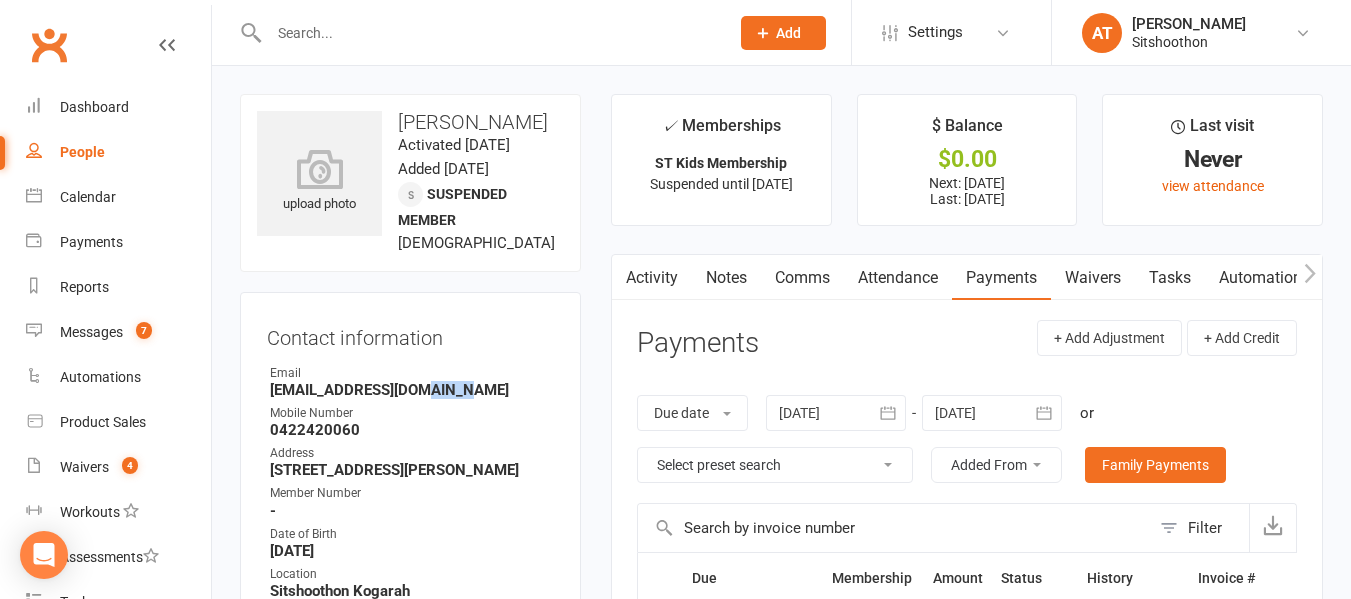 click on "[EMAIL_ADDRESS][DOMAIN_NAME]" at bounding box center [412, 390] 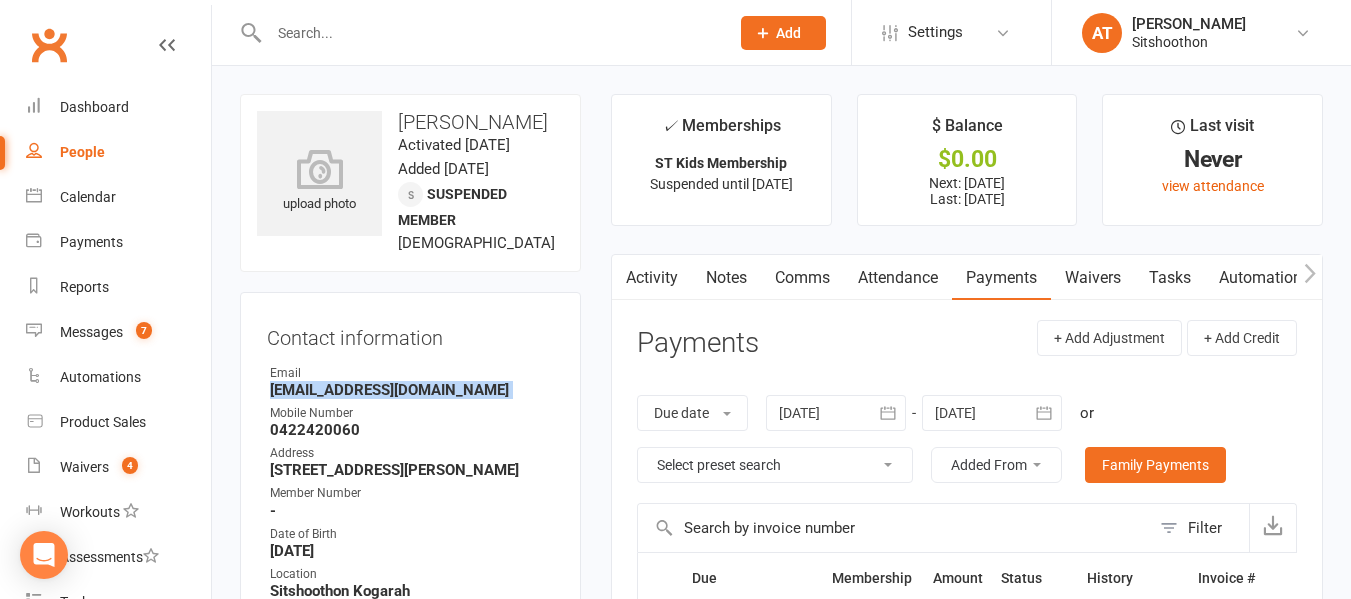 click on "[EMAIL_ADDRESS][DOMAIN_NAME]" at bounding box center (412, 390) 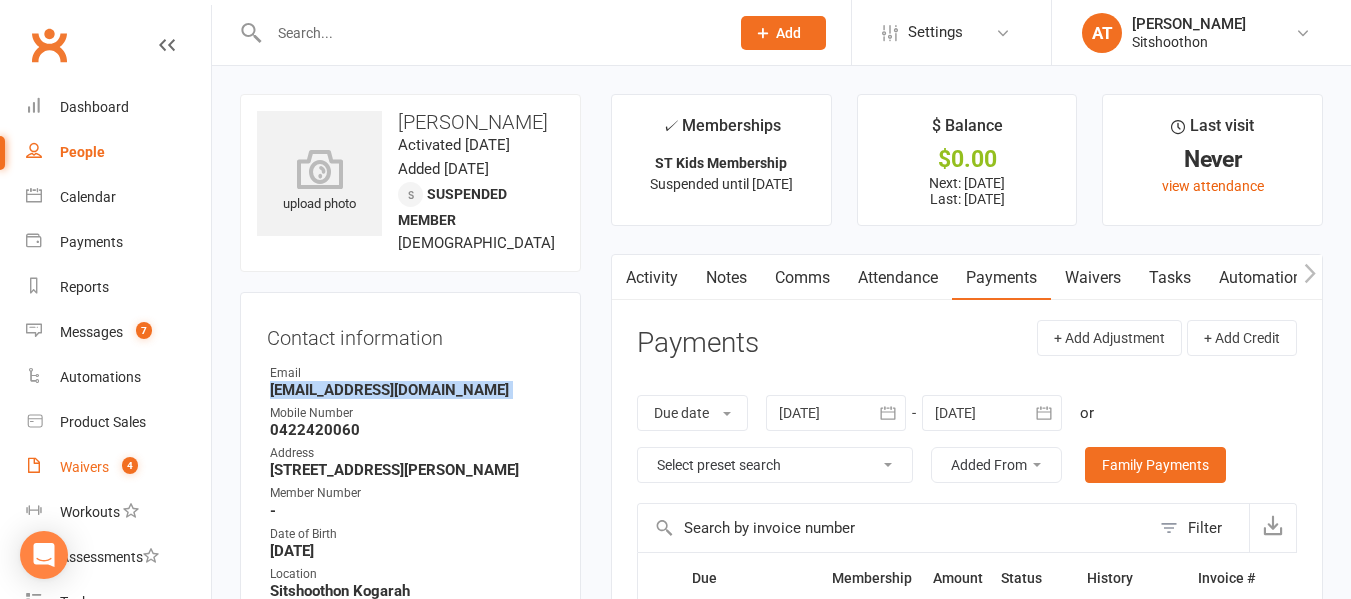 click on "Waivers" at bounding box center [84, 467] 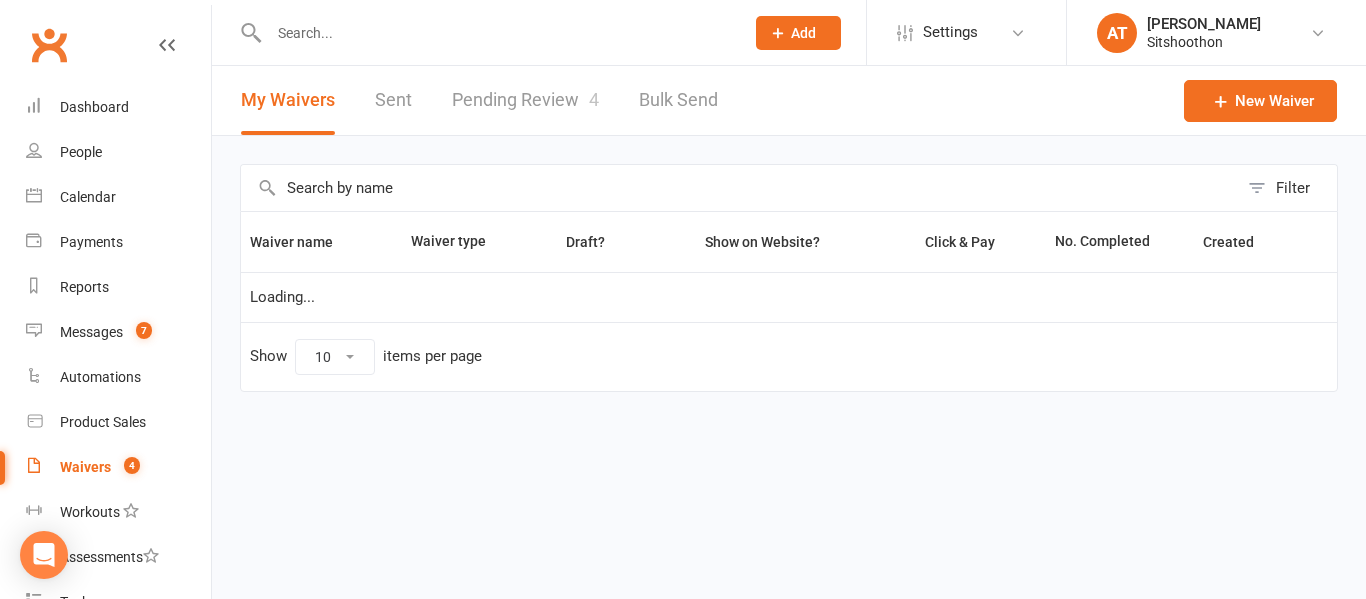 select on "100" 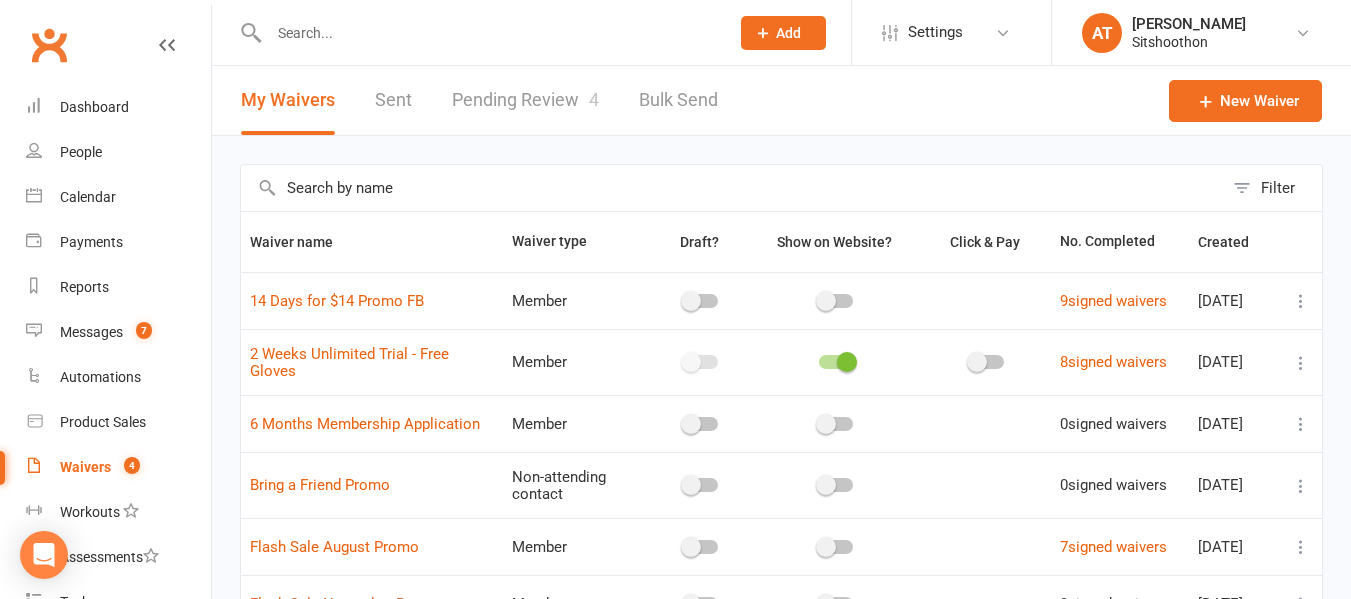 click on "Pending Review 4" at bounding box center (525, 100) 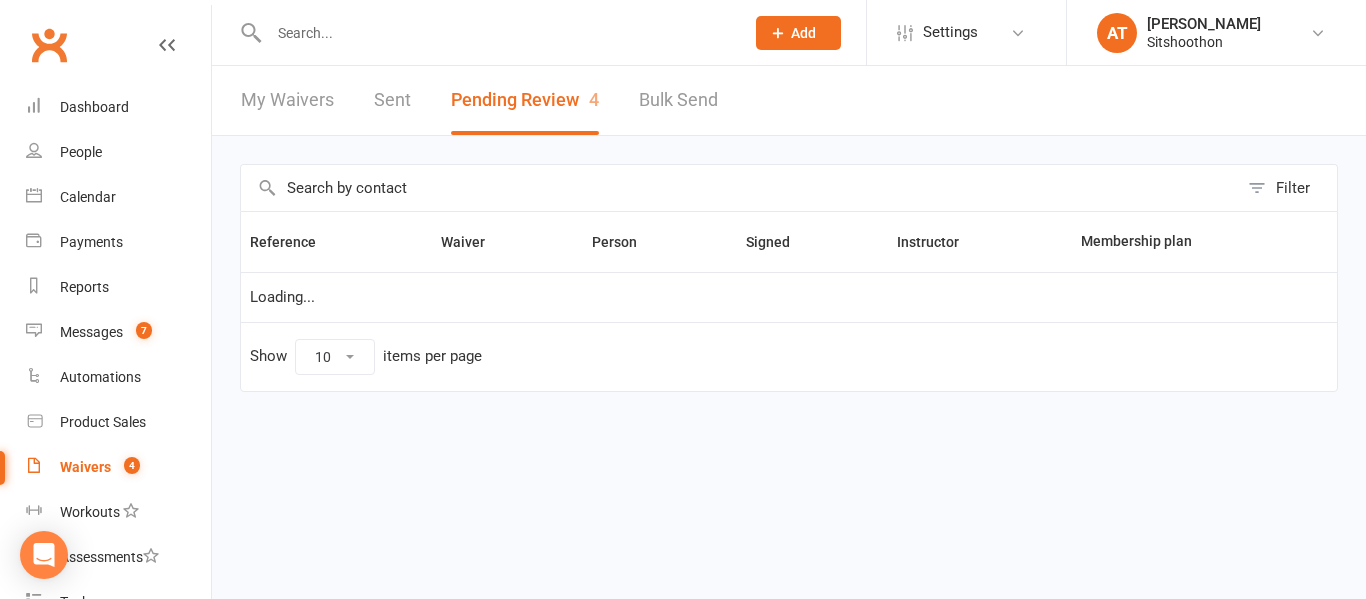 select on "25" 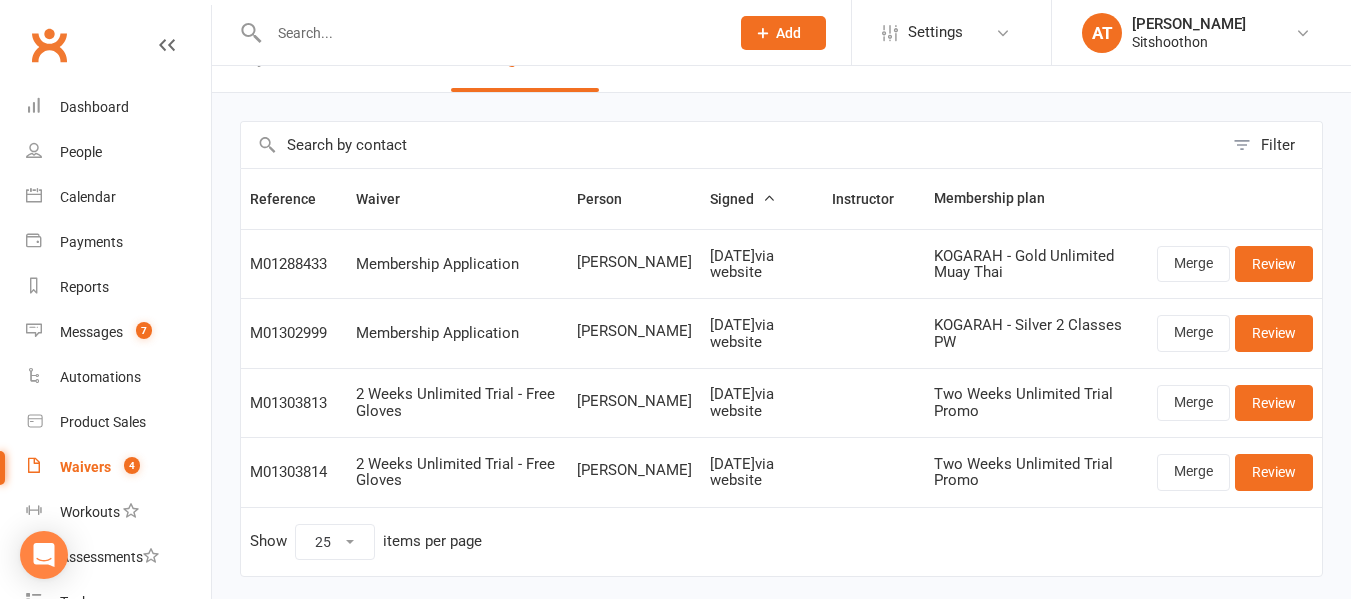 scroll, scrollTop: 44, scrollLeft: 0, axis: vertical 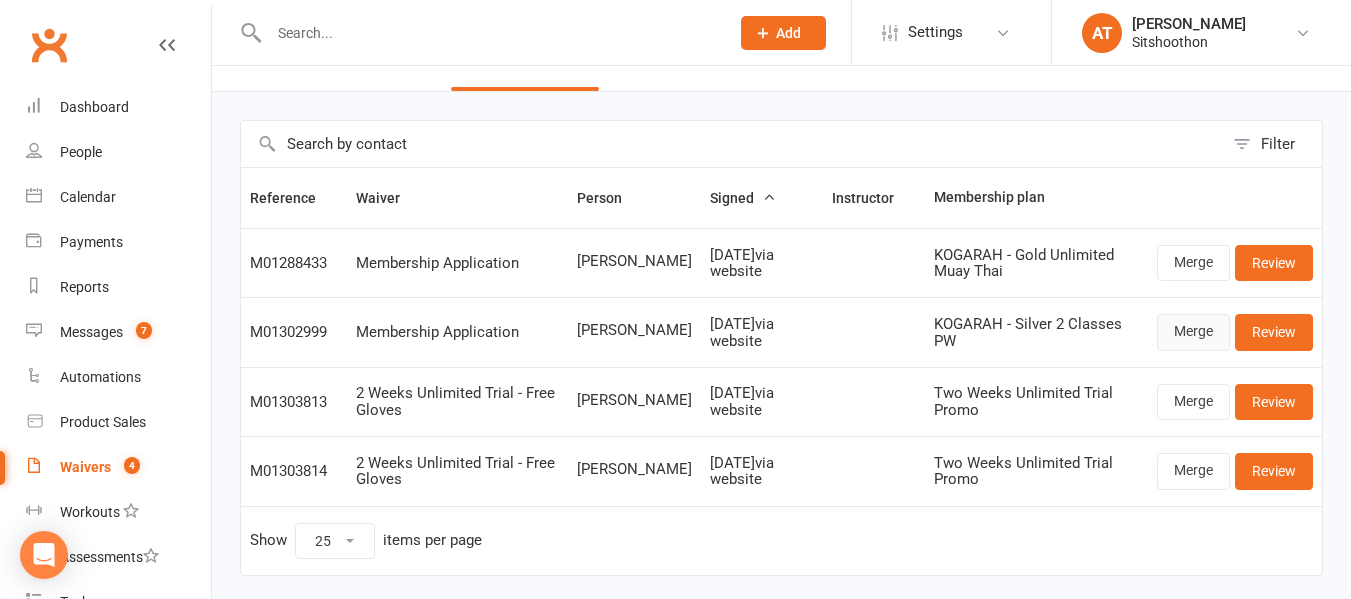 click on "Merge" at bounding box center [1193, 332] 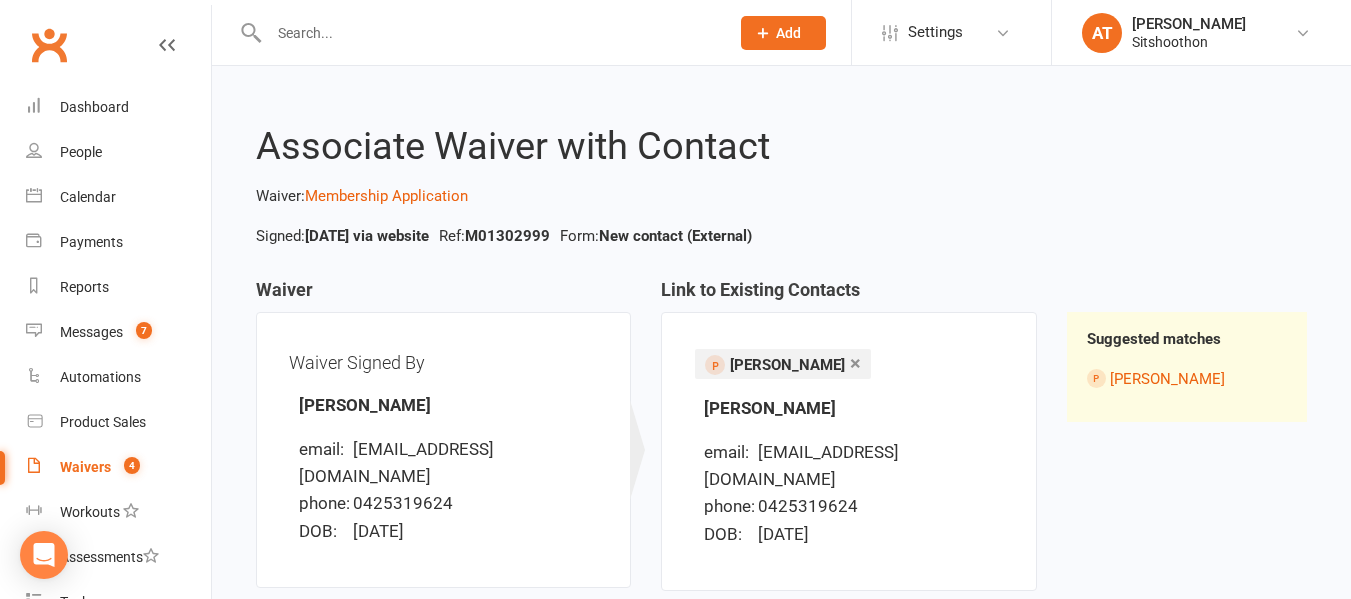 scroll, scrollTop: 196, scrollLeft: 0, axis: vertical 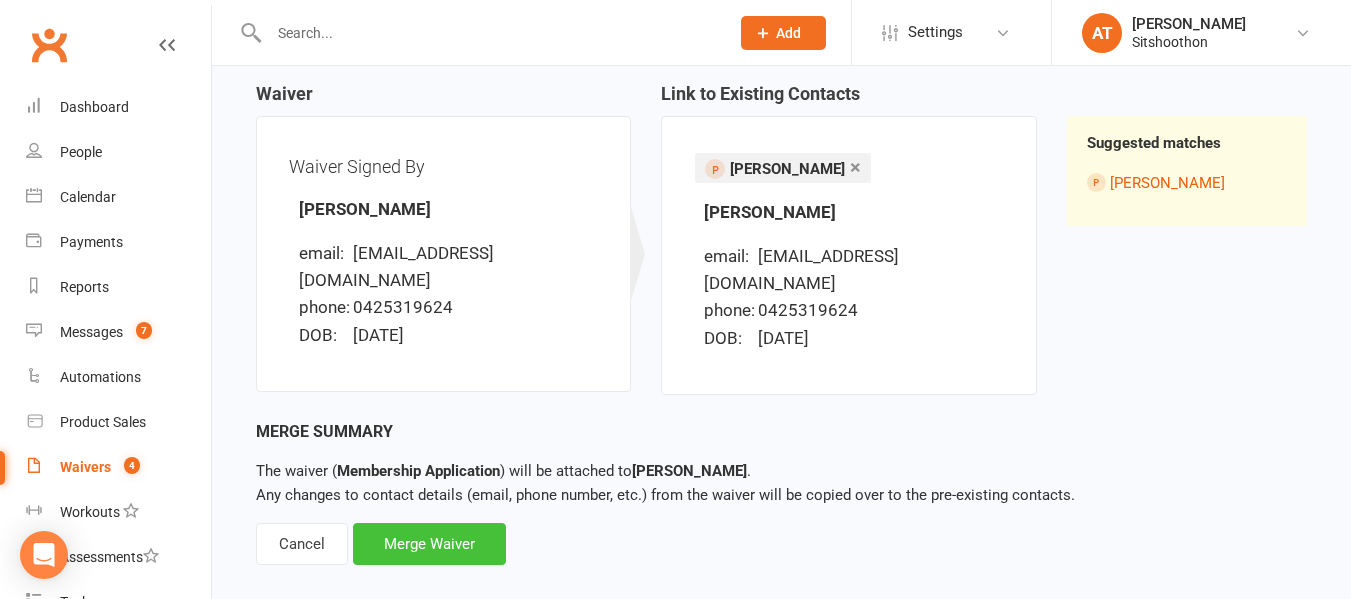 click on "Merge Waiver" at bounding box center [429, 544] 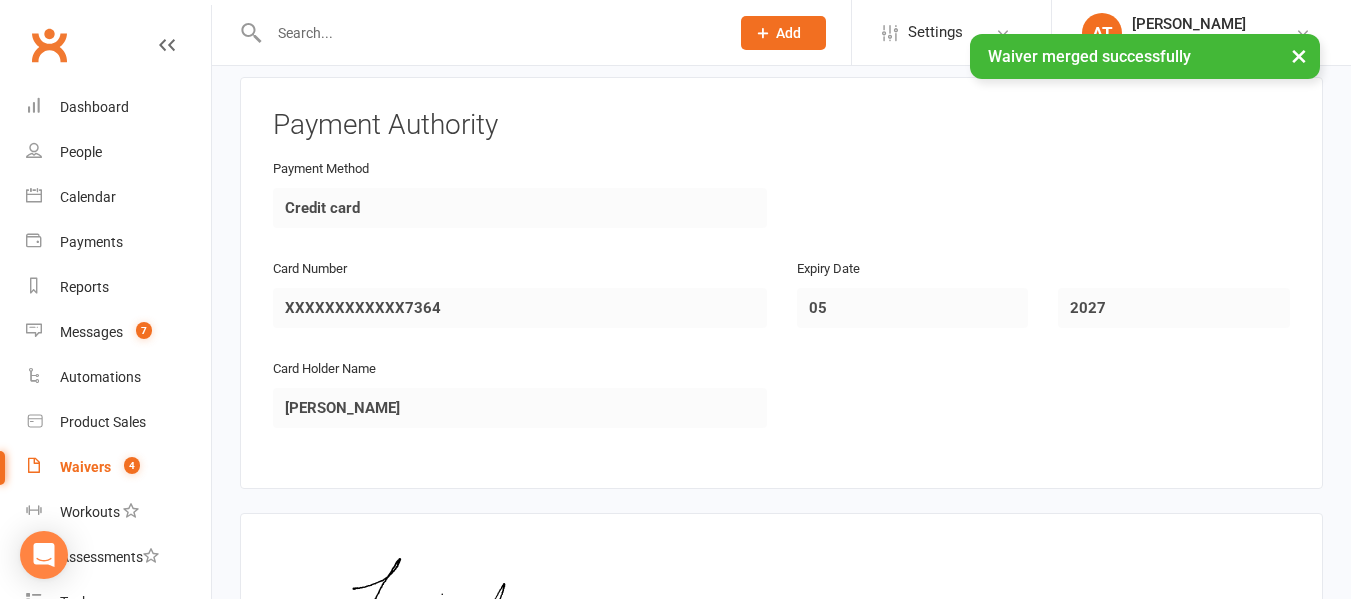 scroll, scrollTop: 2434, scrollLeft: 0, axis: vertical 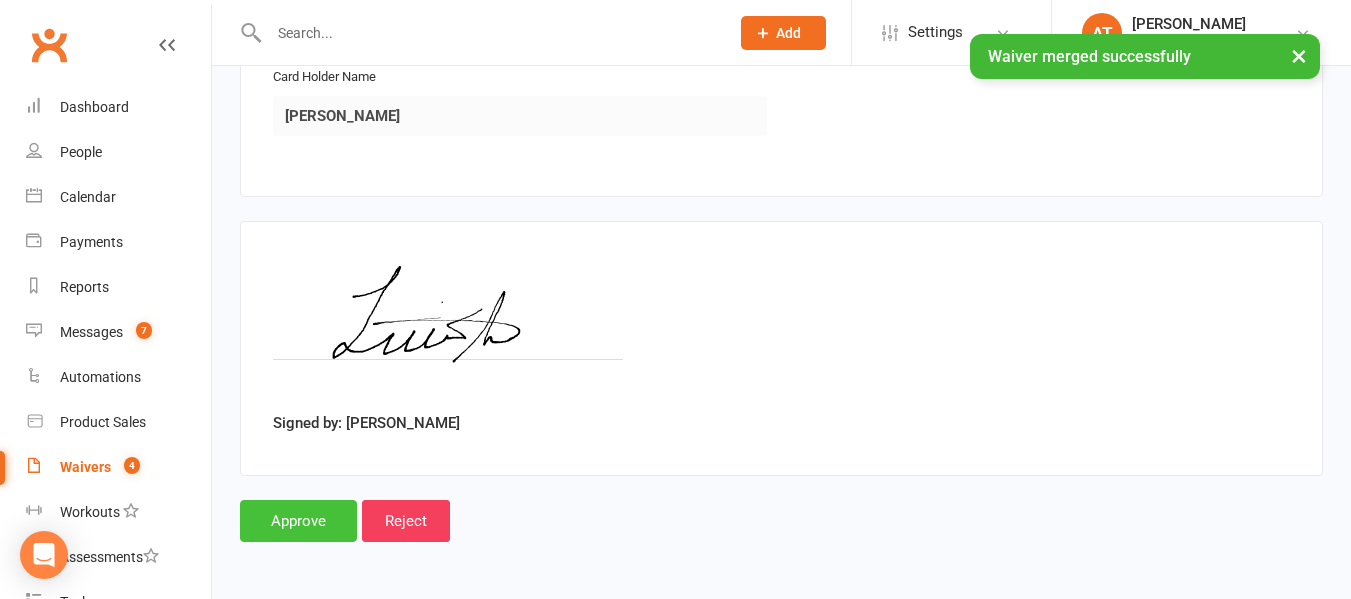 click on "Approve" at bounding box center (298, 521) 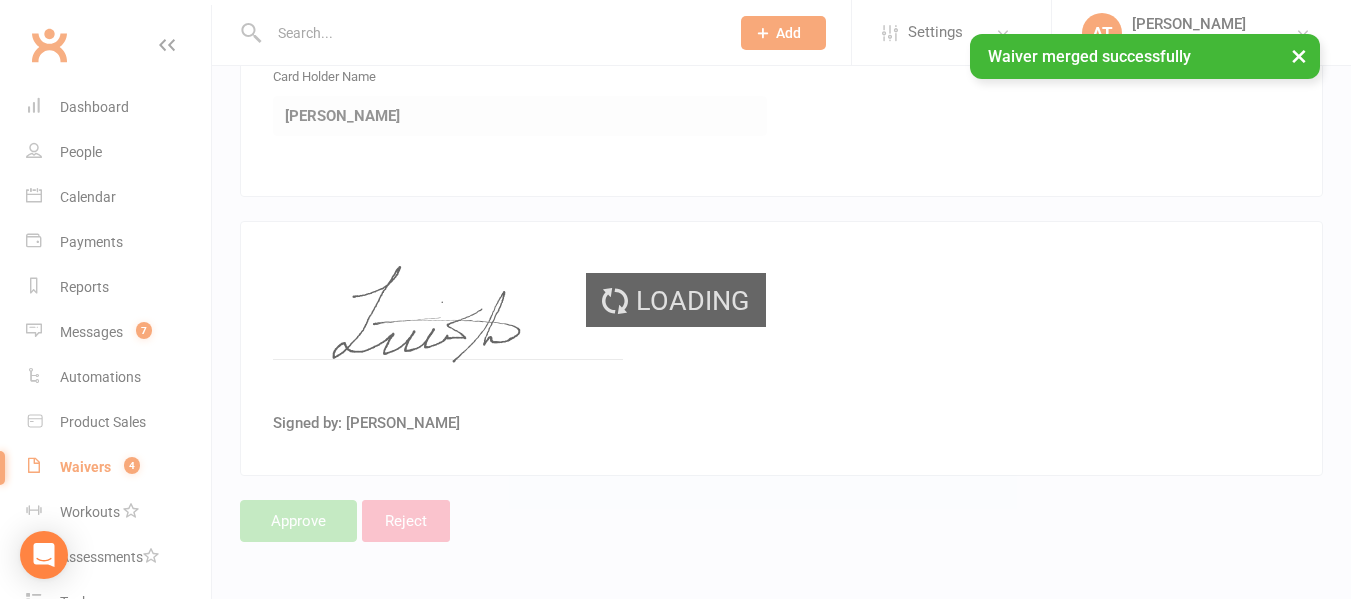 scroll, scrollTop: 0, scrollLeft: 0, axis: both 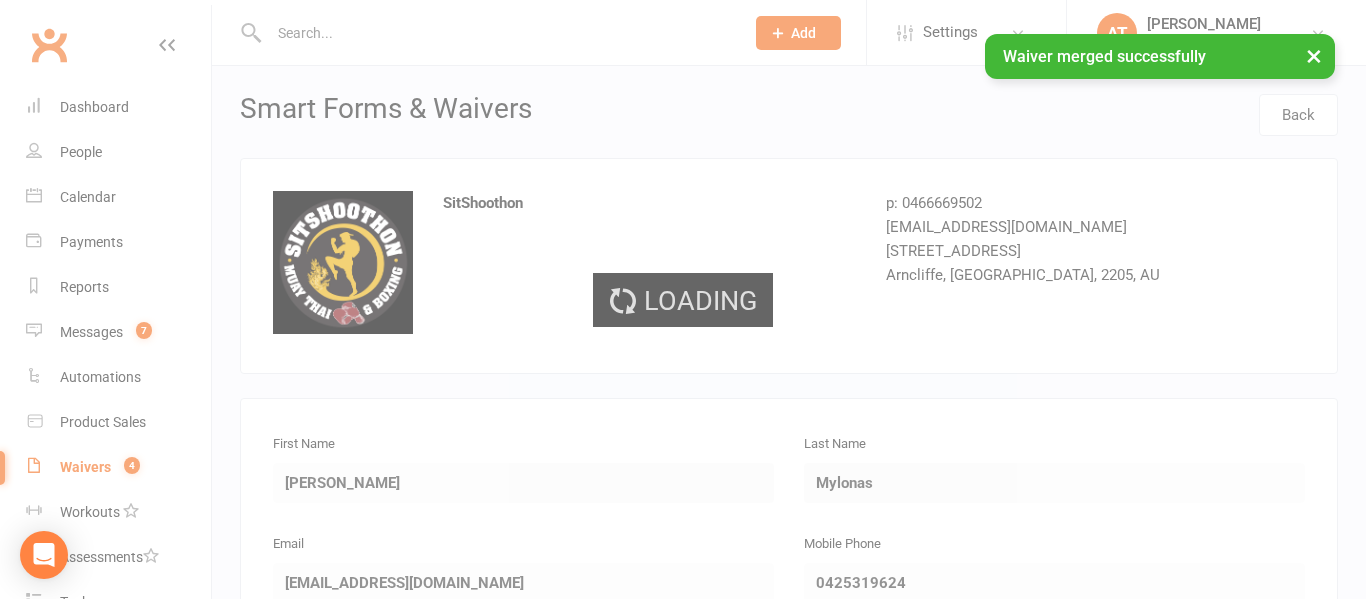 select on "25" 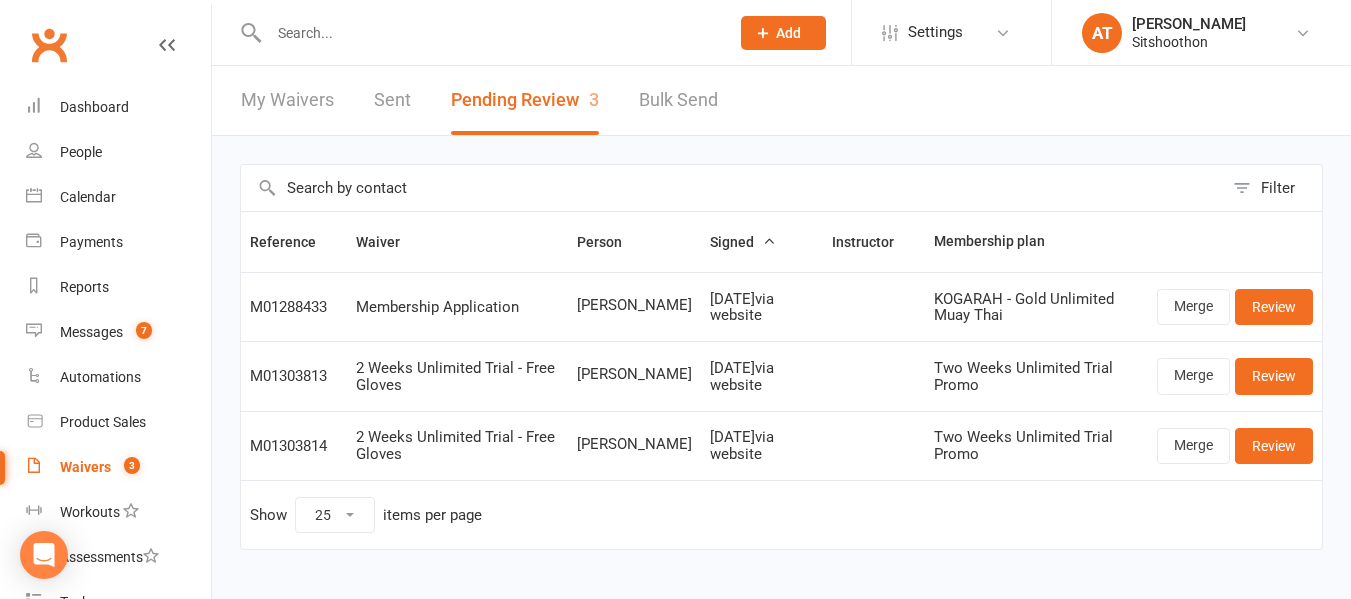 click at bounding box center [489, 33] 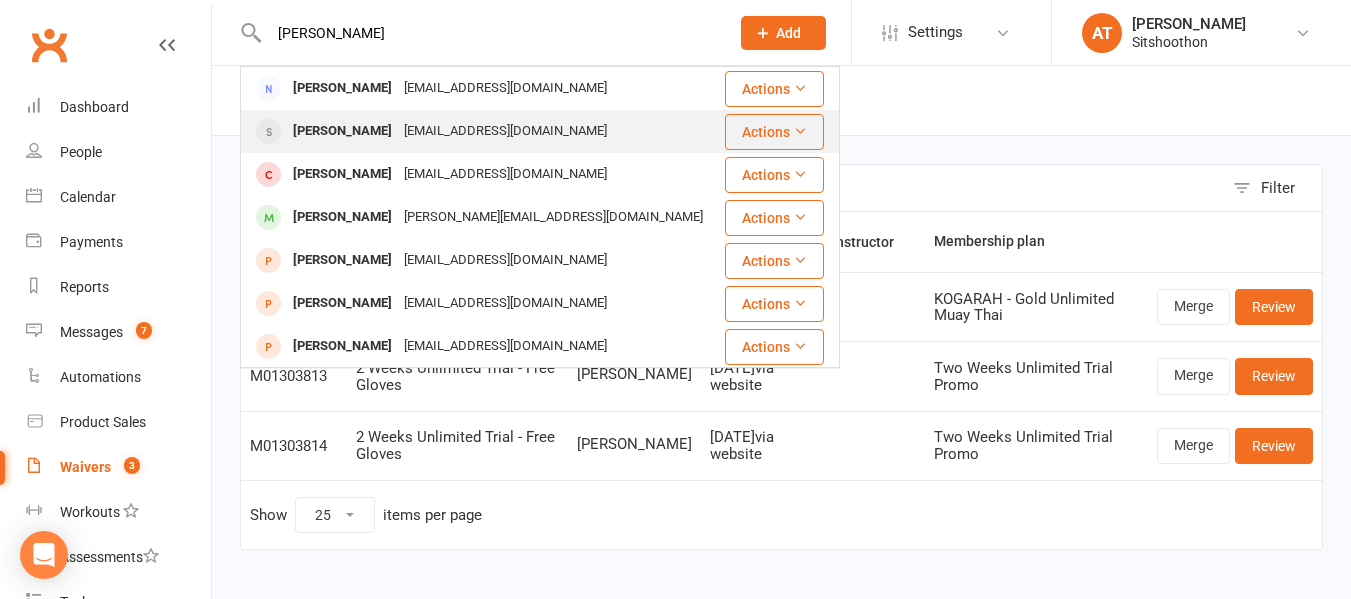 type on "[PERSON_NAME]" 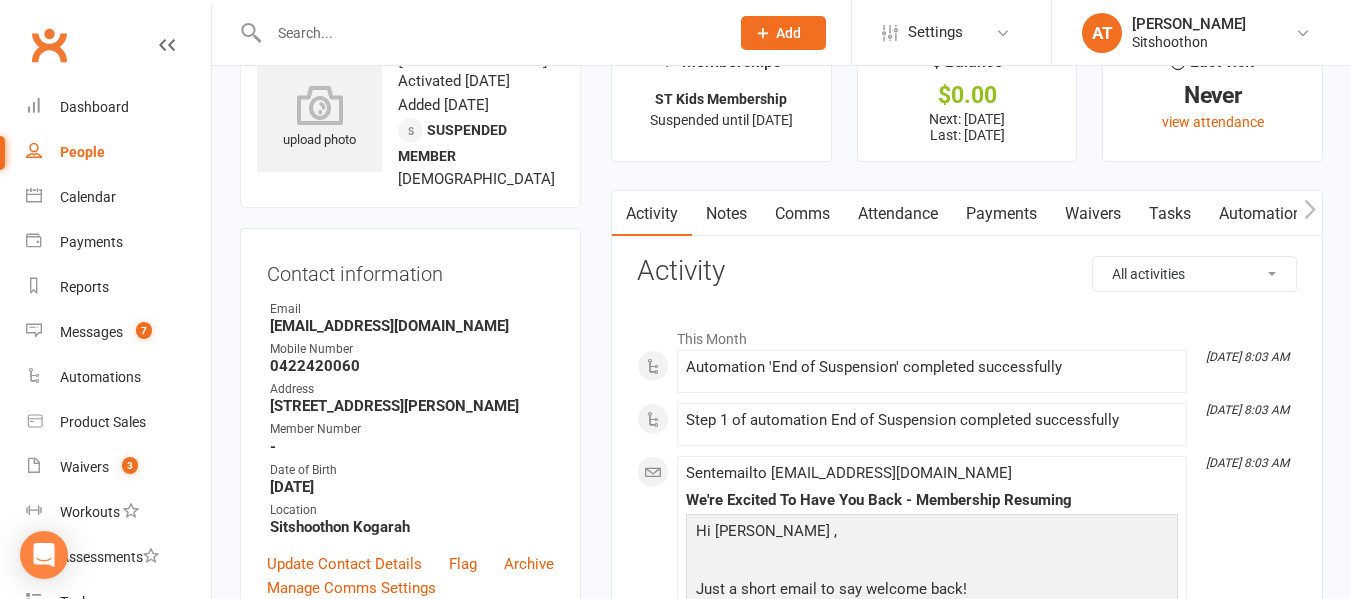 scroll, scrollTop: 0, scrollLeft: 0, axis: both 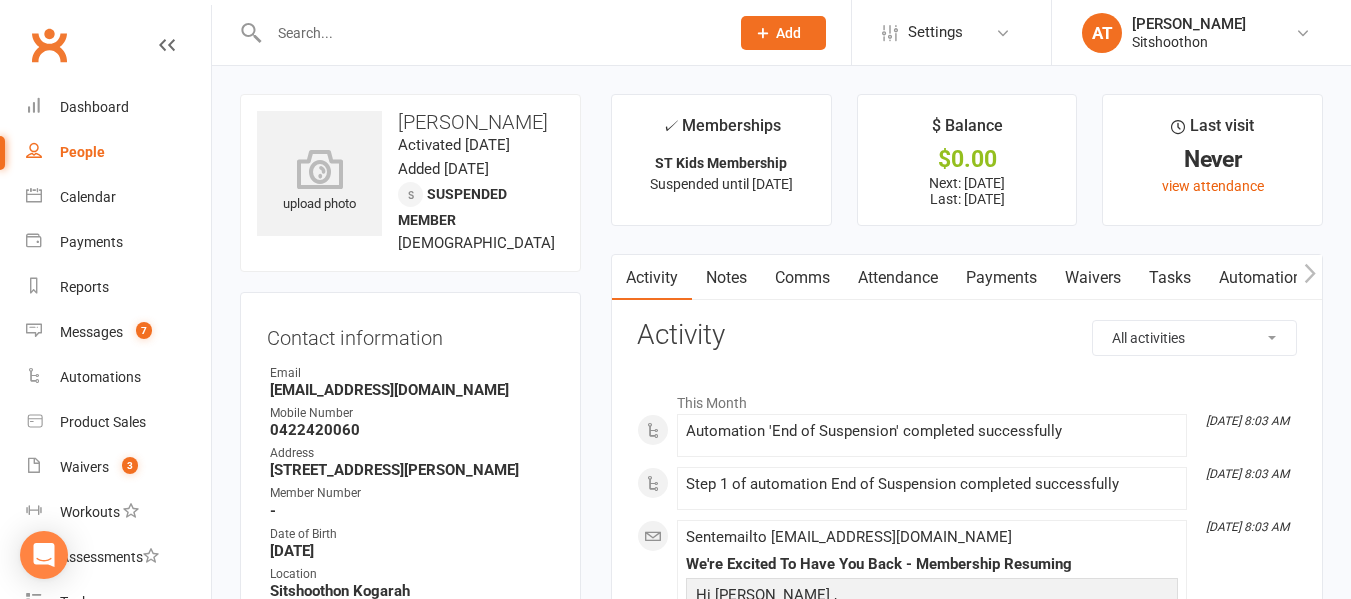 click on "Payments" at bounding box center (1001, 278) 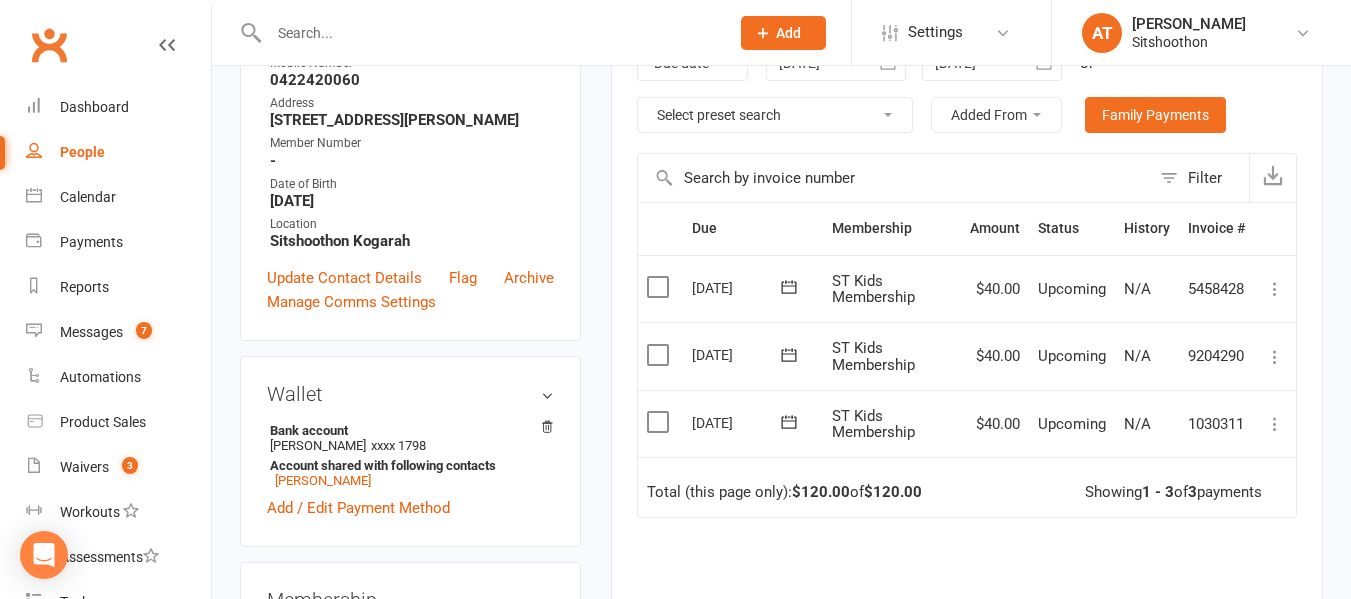 scroll, scrollTop: 0, scrollLeft: 0, axis: both 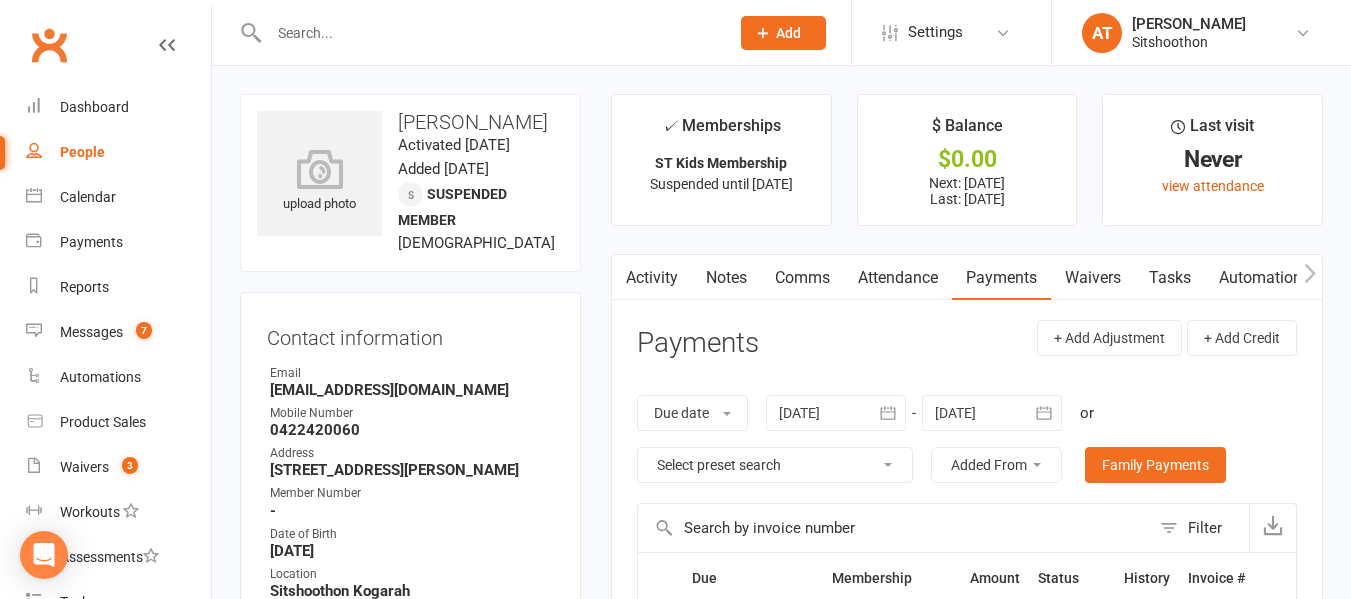 click at bounding box center (489, 33) 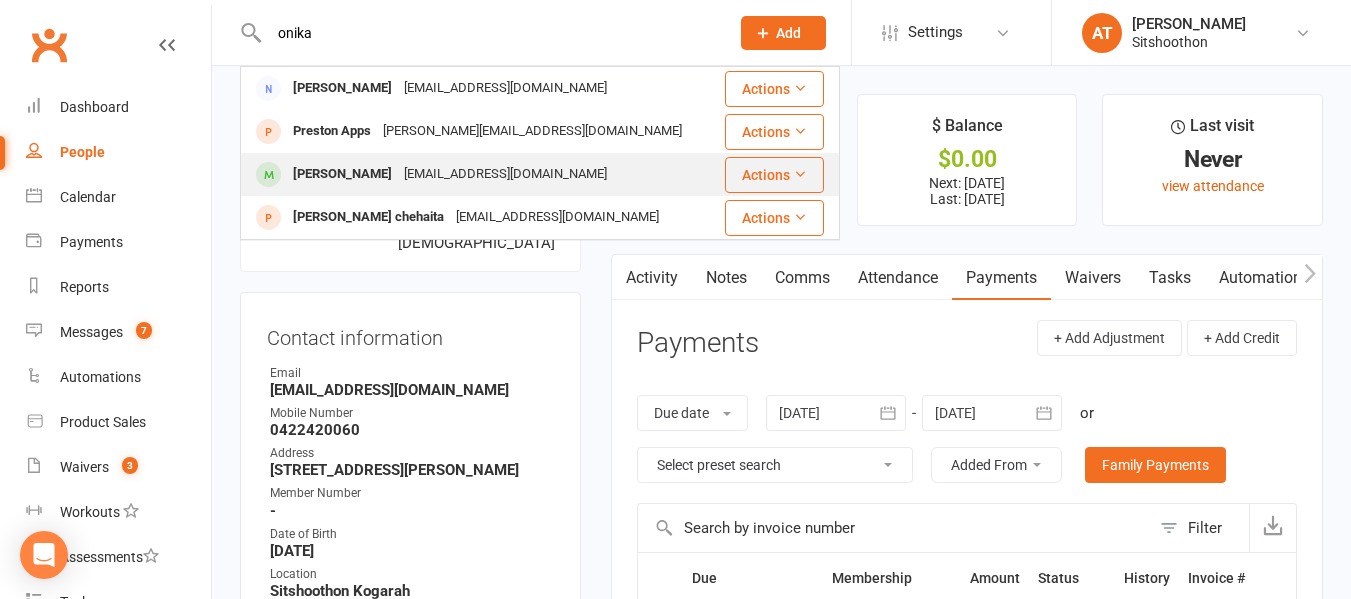 type on "onika" 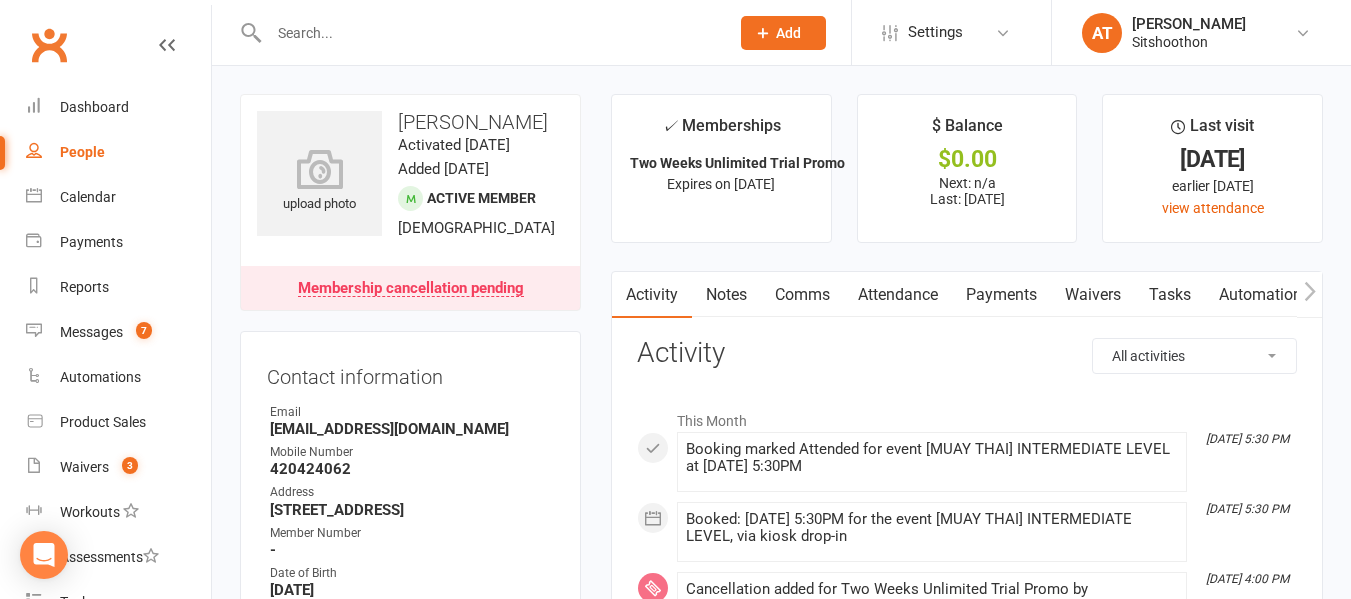 click at bounding box center (489, 33) 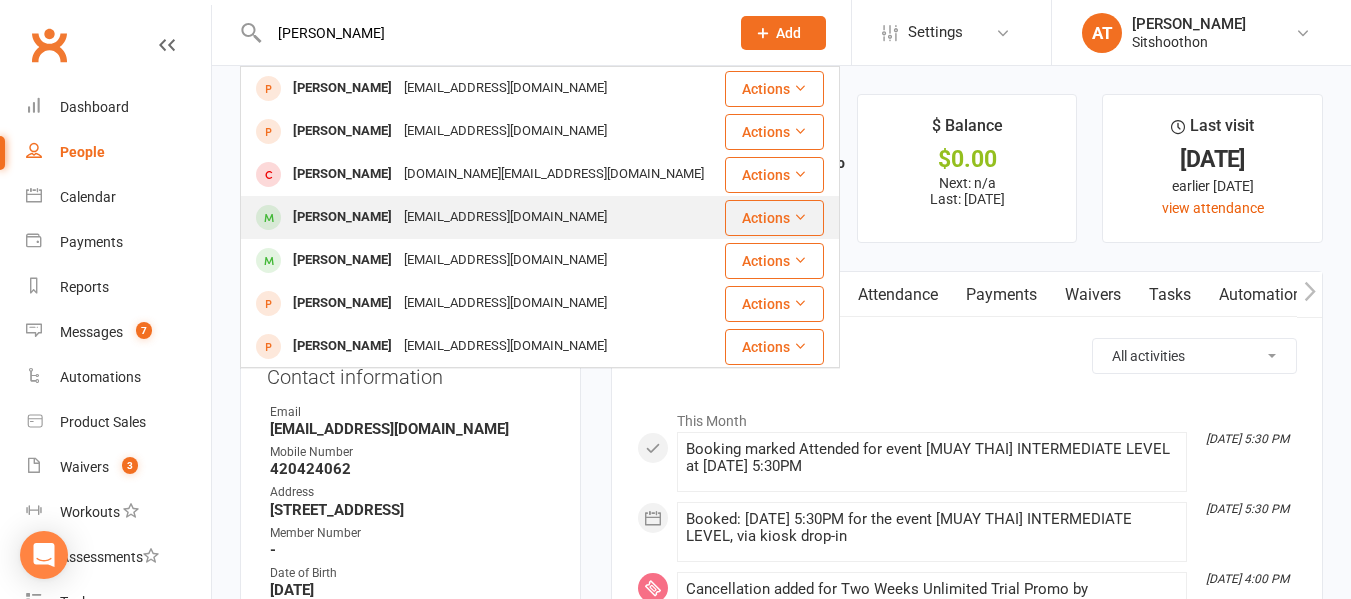 type on "[PERSON_NAME]" 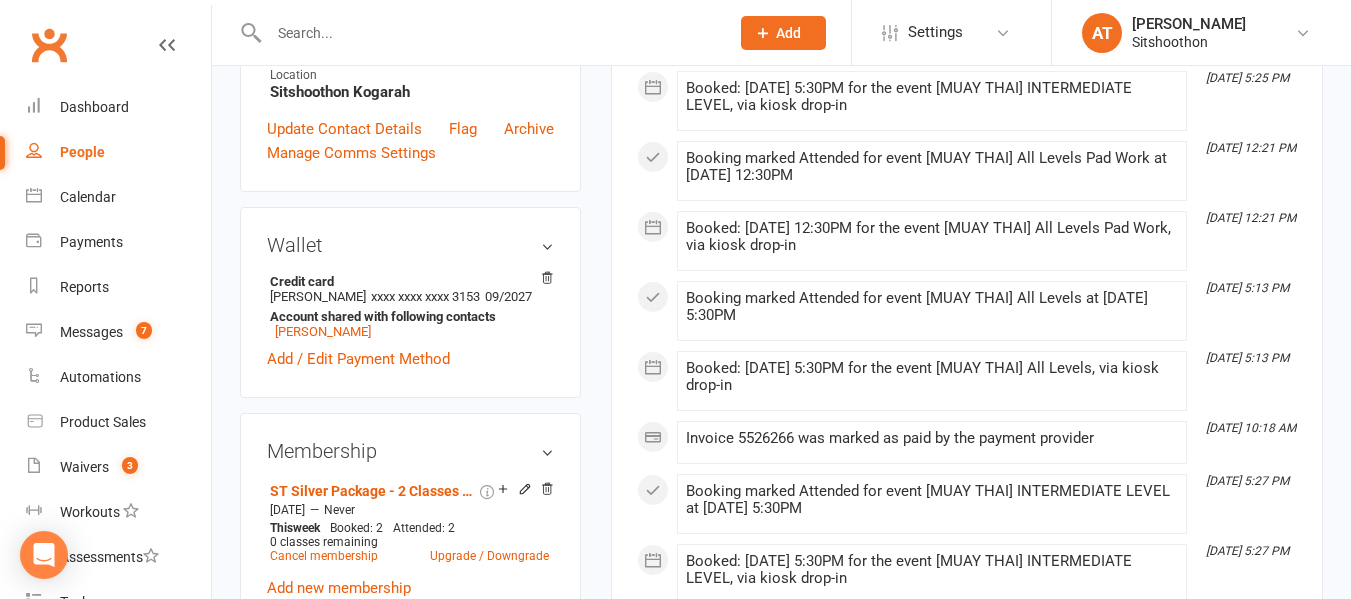 scroll, scrollTop: 0, scrollLeft: 0, axis: both 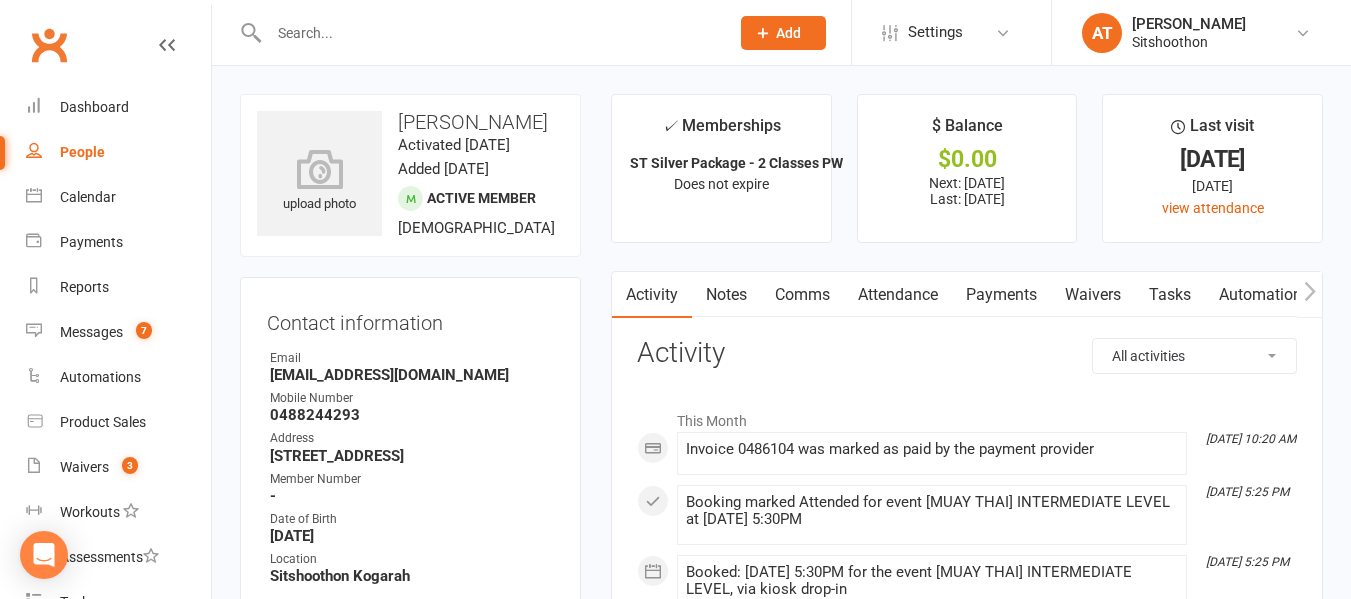 click at bounding box center (489, 33) 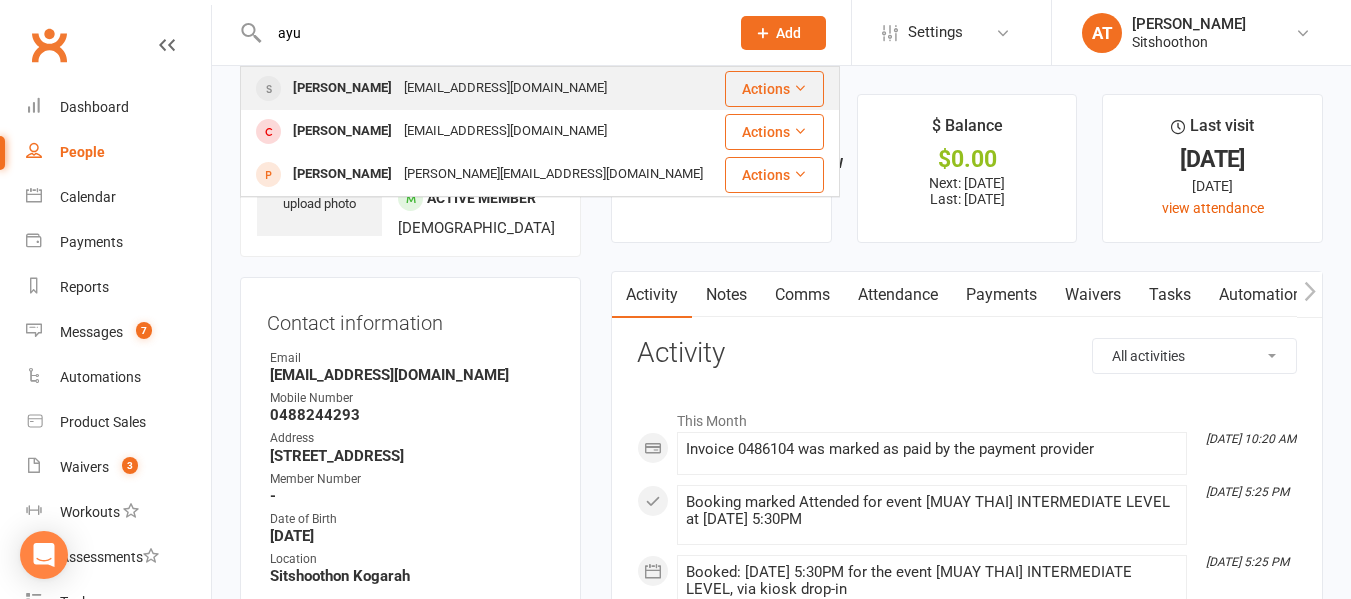 type on "ayu" 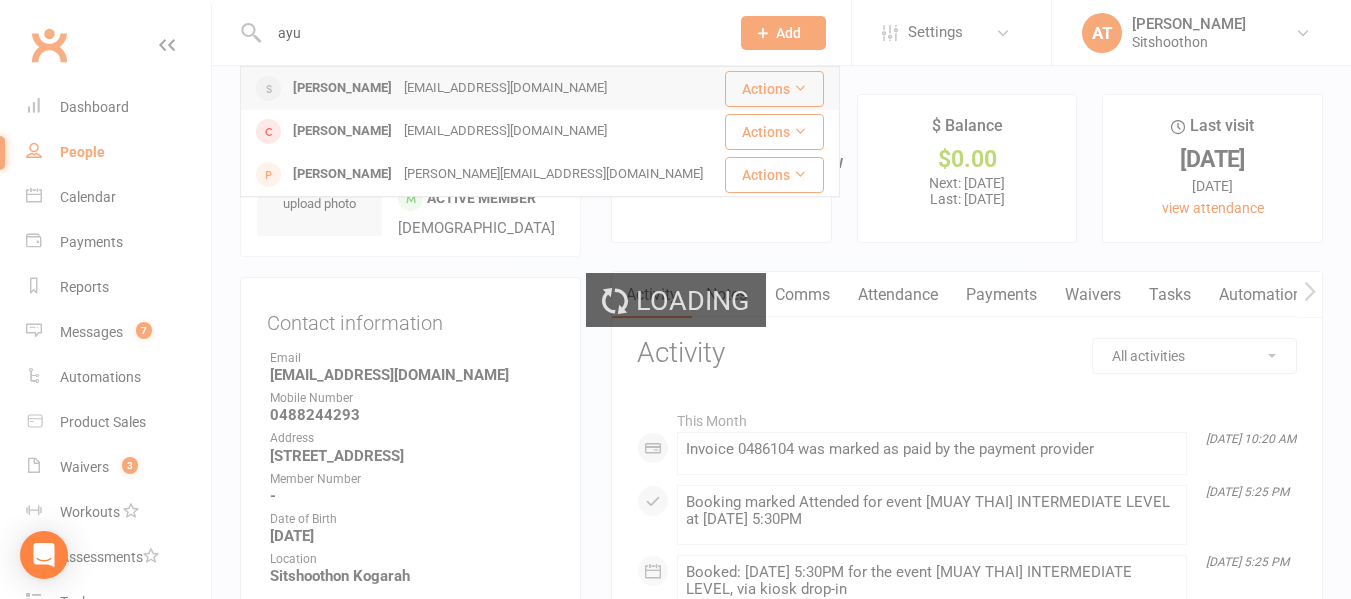 type 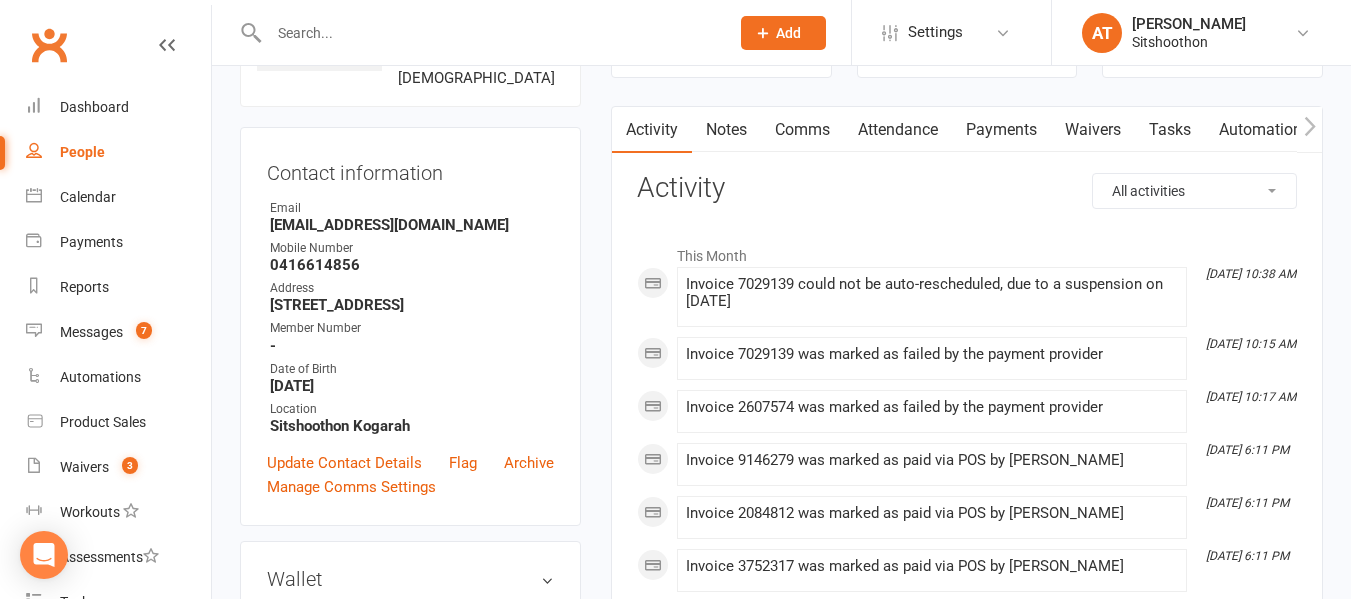 scroll, scrollTop: 166, scrollLeft: 0, axis: vertical 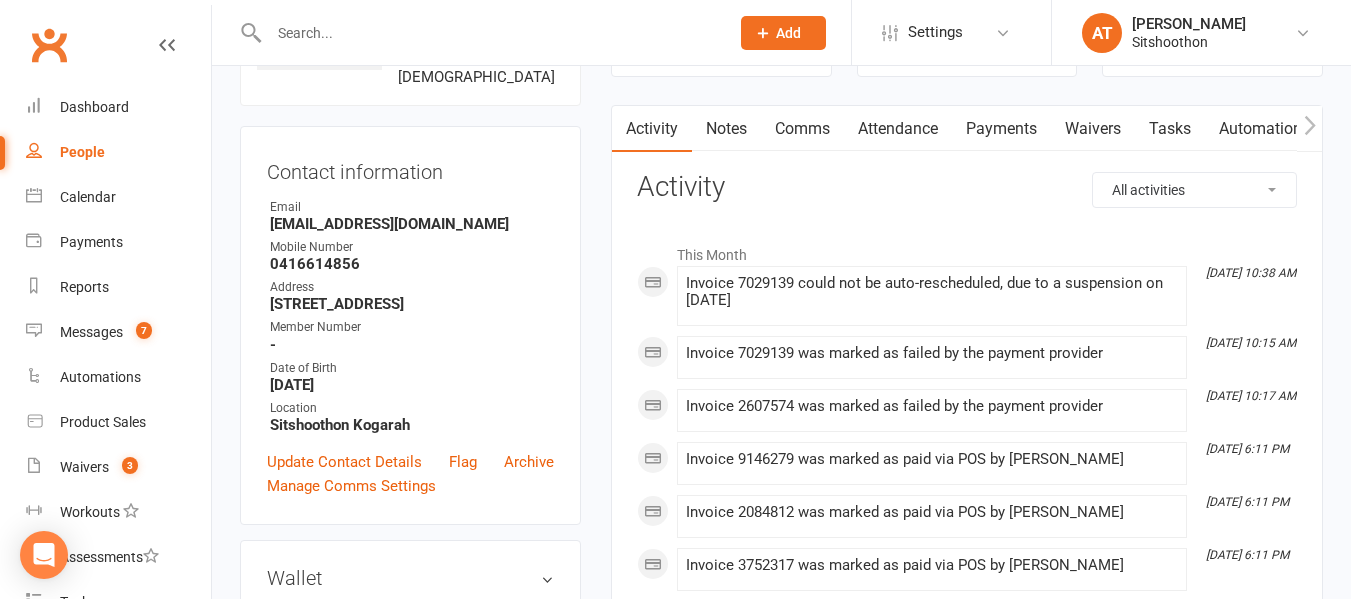 click on "Payments" at bounding box center (1001, 129) 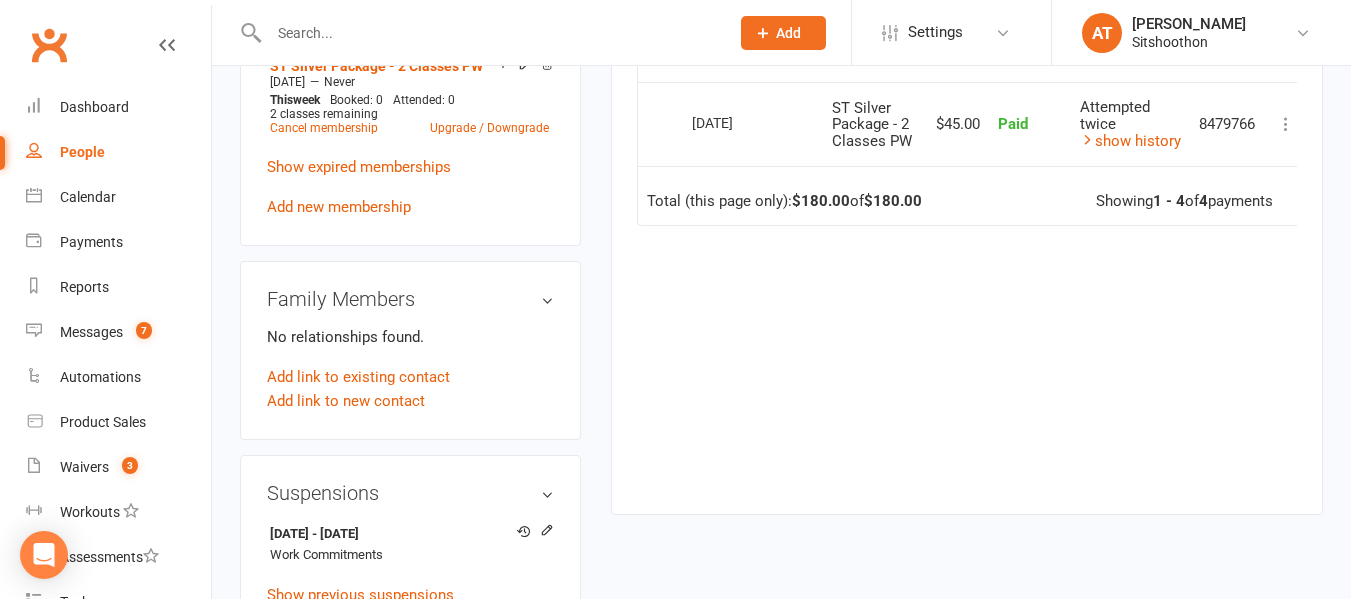 scroll, scrollTop: 886, scrollLeft: 0, axis: vertical 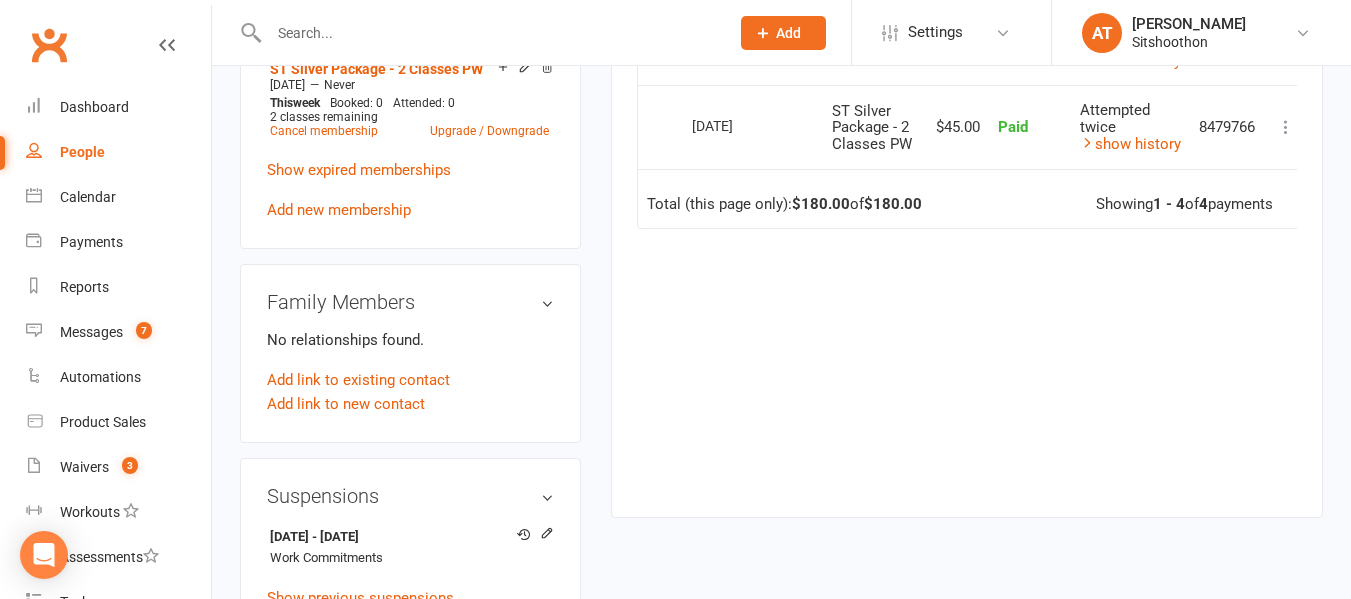 click at bounding box center [1286, 127] 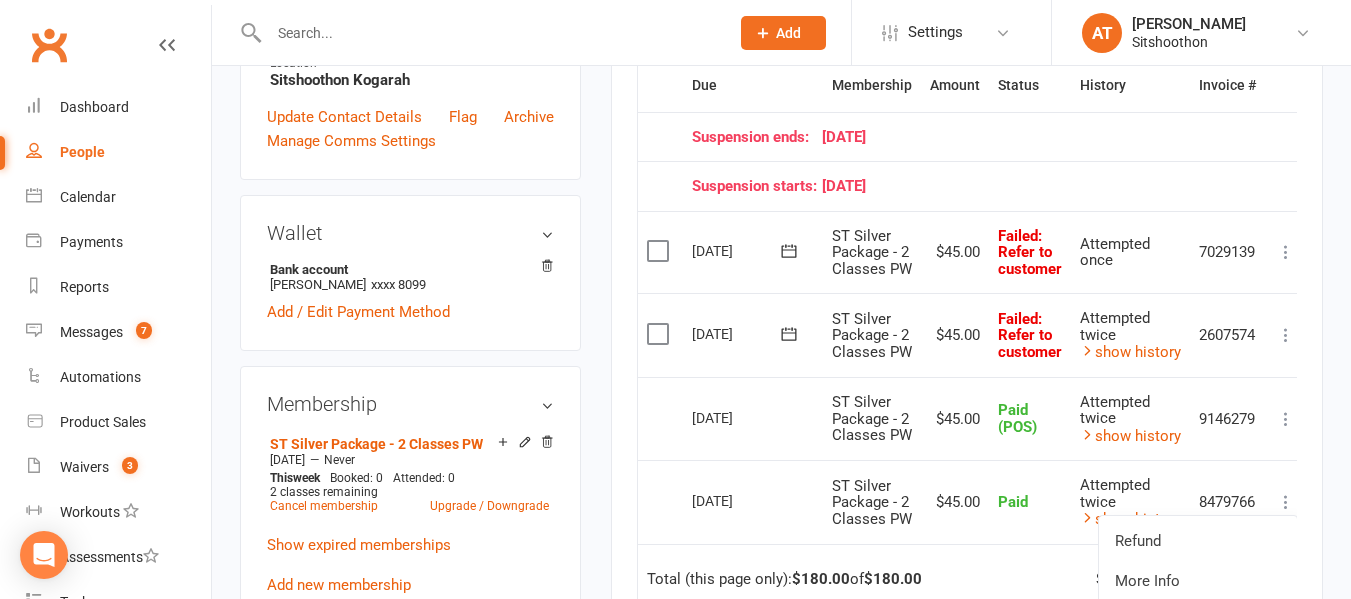scroll, scrollTop: 509, scrollLeft: 0, axis: vertical 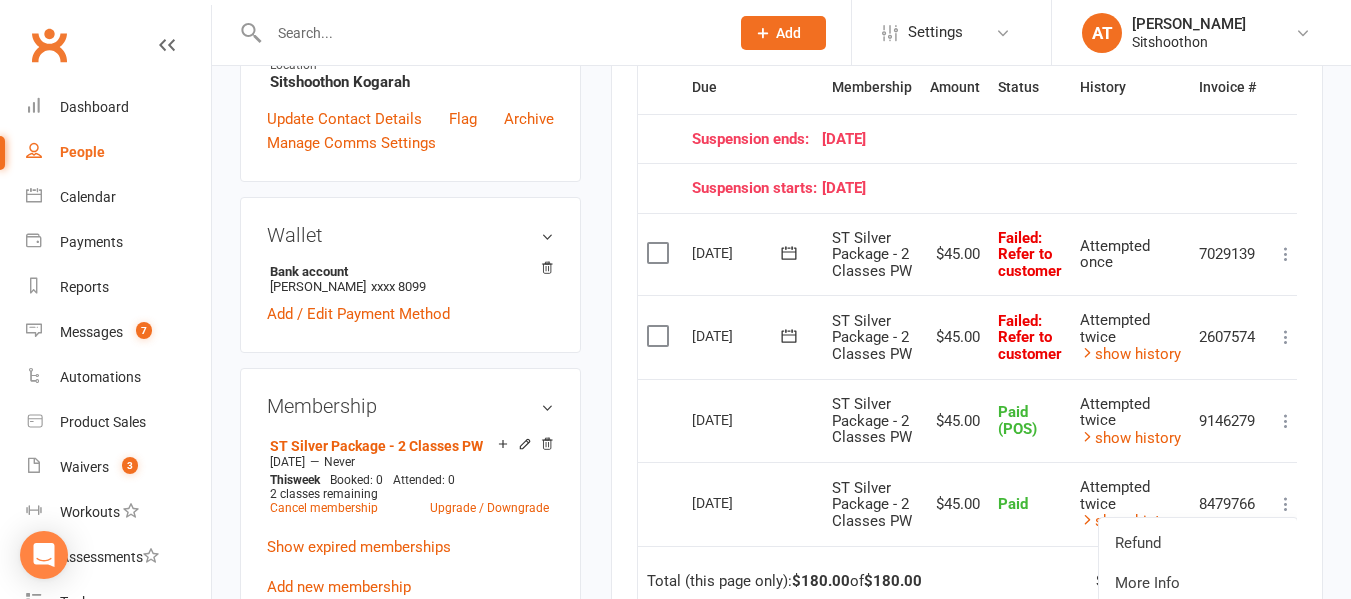 click at bounding box center (1286, 254) 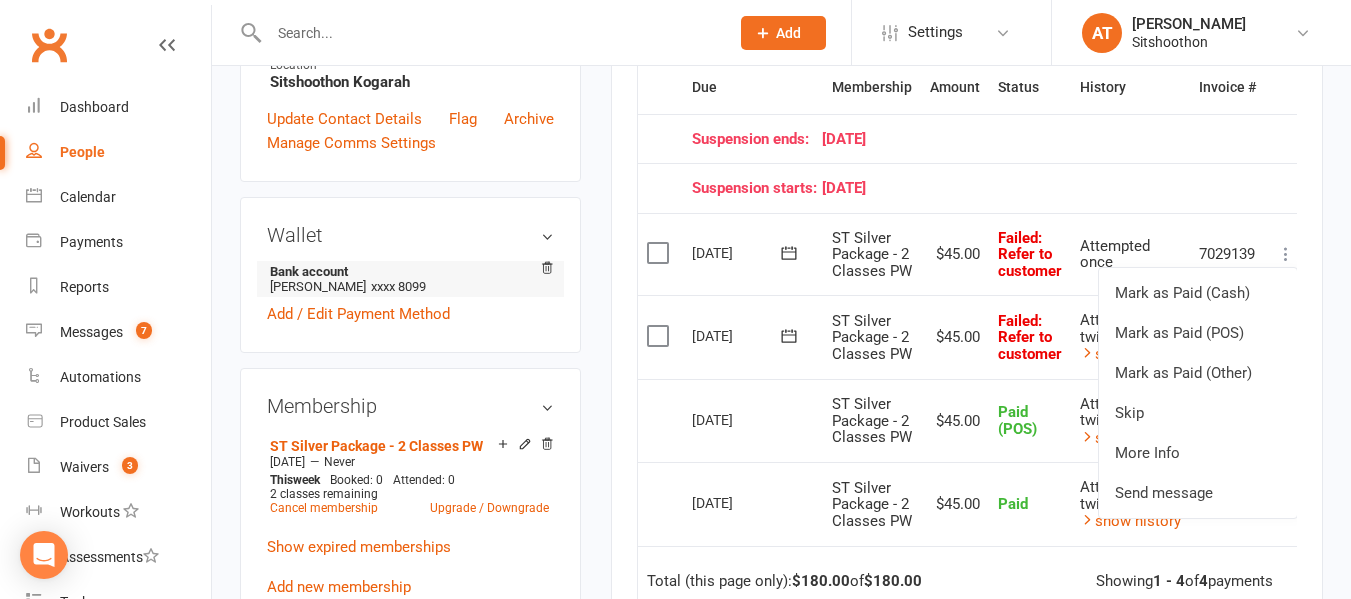 scroll, scrollTop: 0, scrollLeft: 0, axis: both 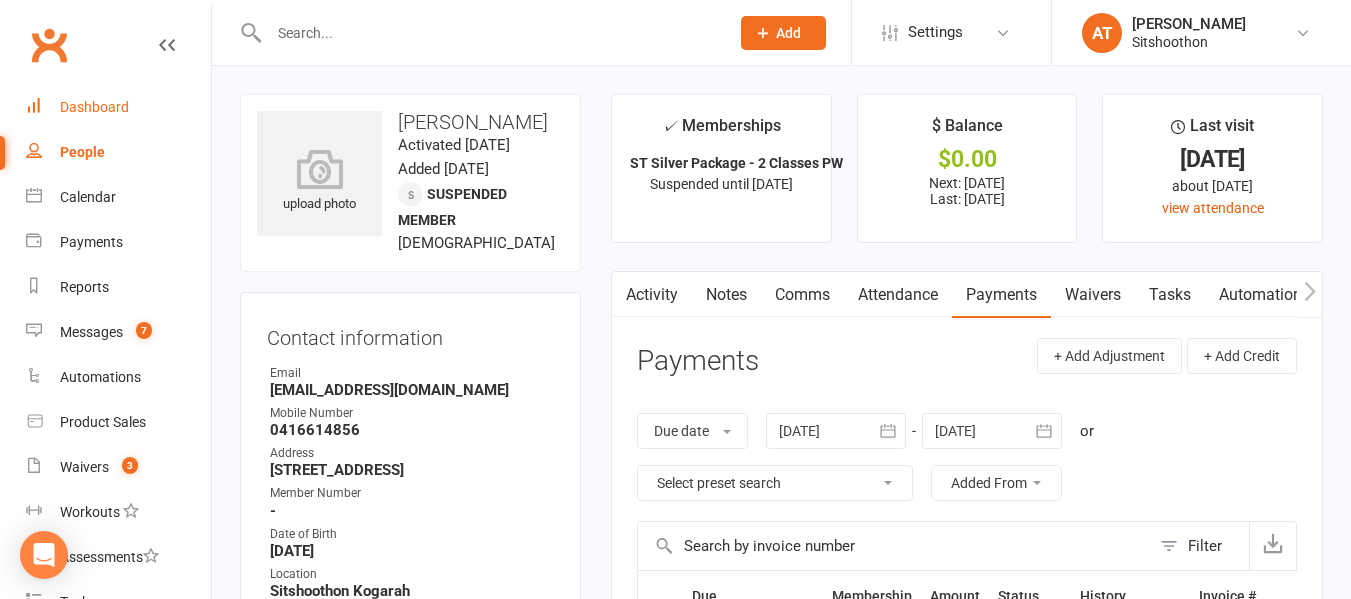 click on "Dashboard" at bounding box center [118, 107] 